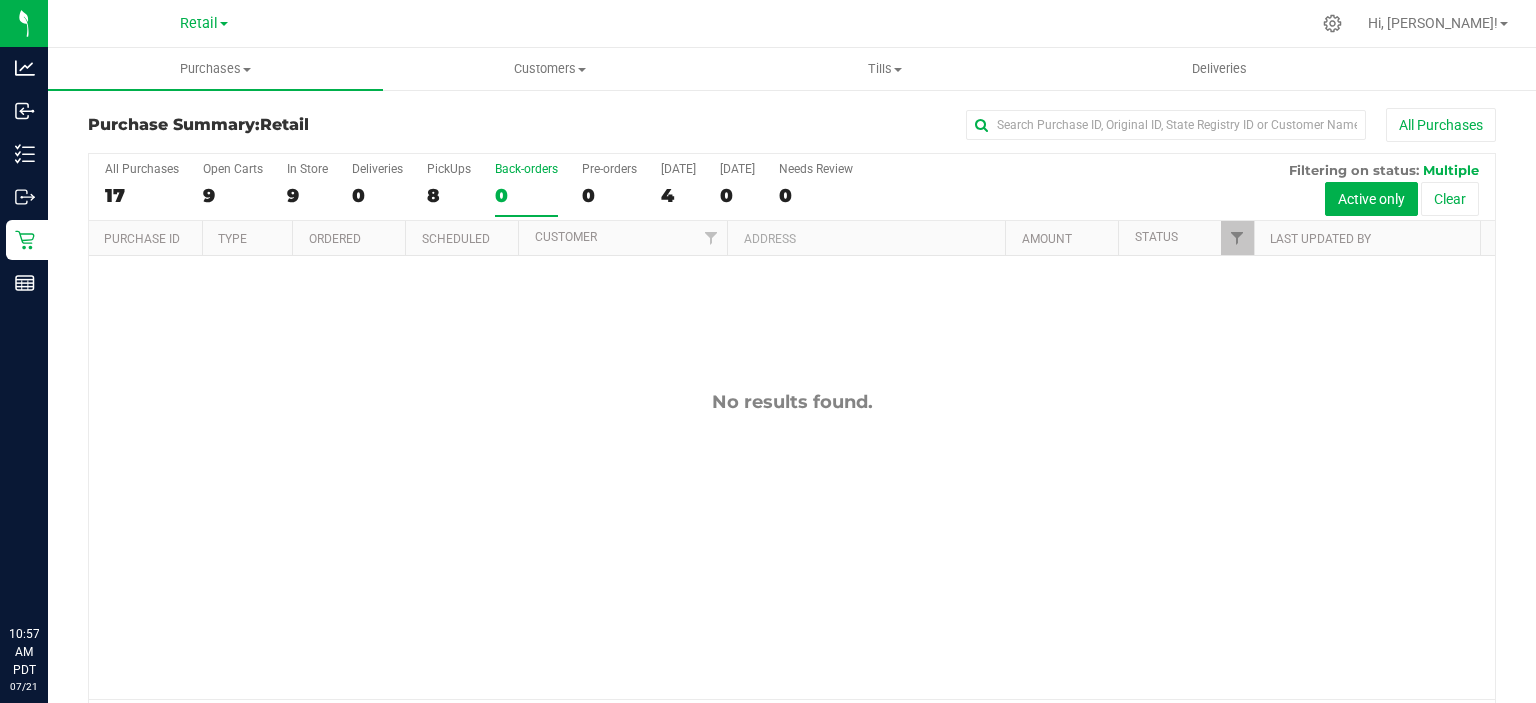 scroll, scrollTop: 0, scrollLeft: 0, axis: both 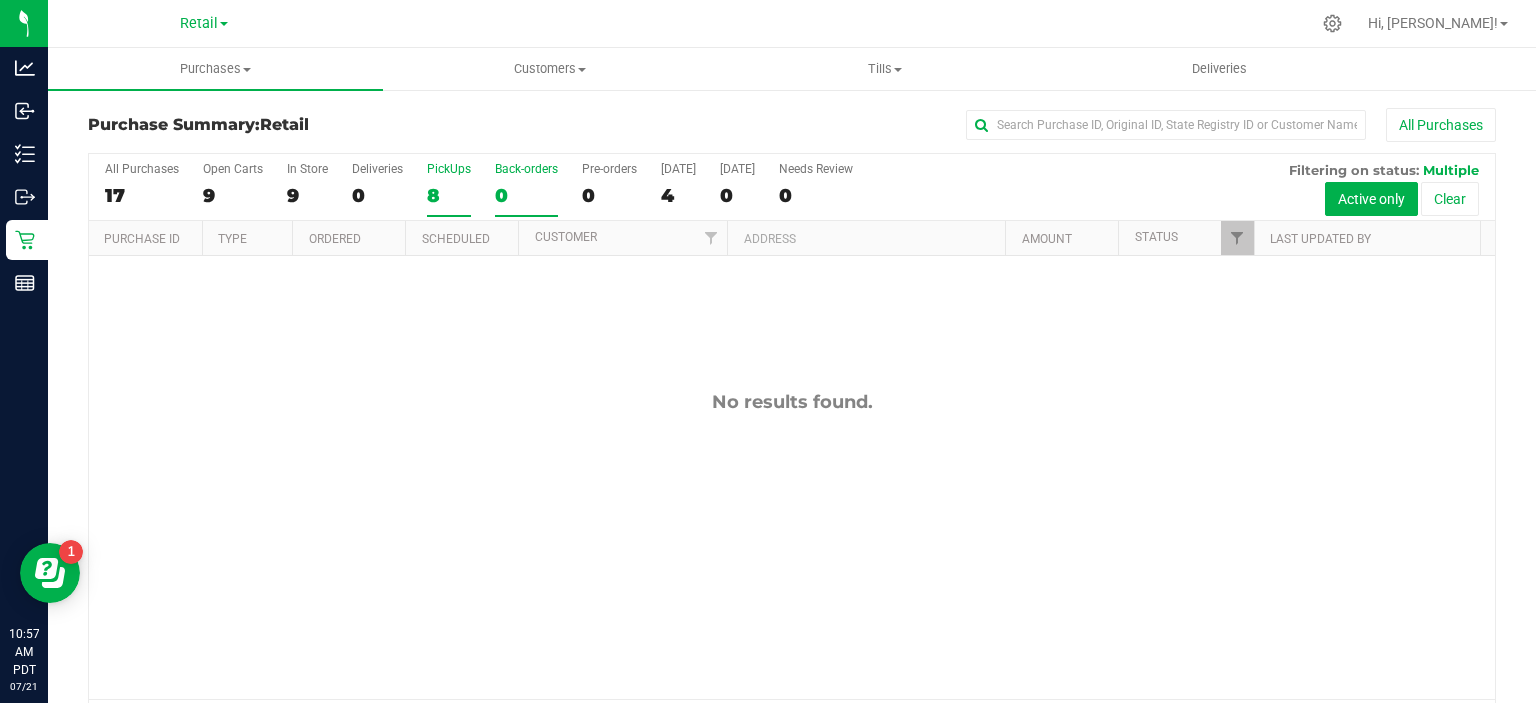click on "8" at bounding box center (449, 195) 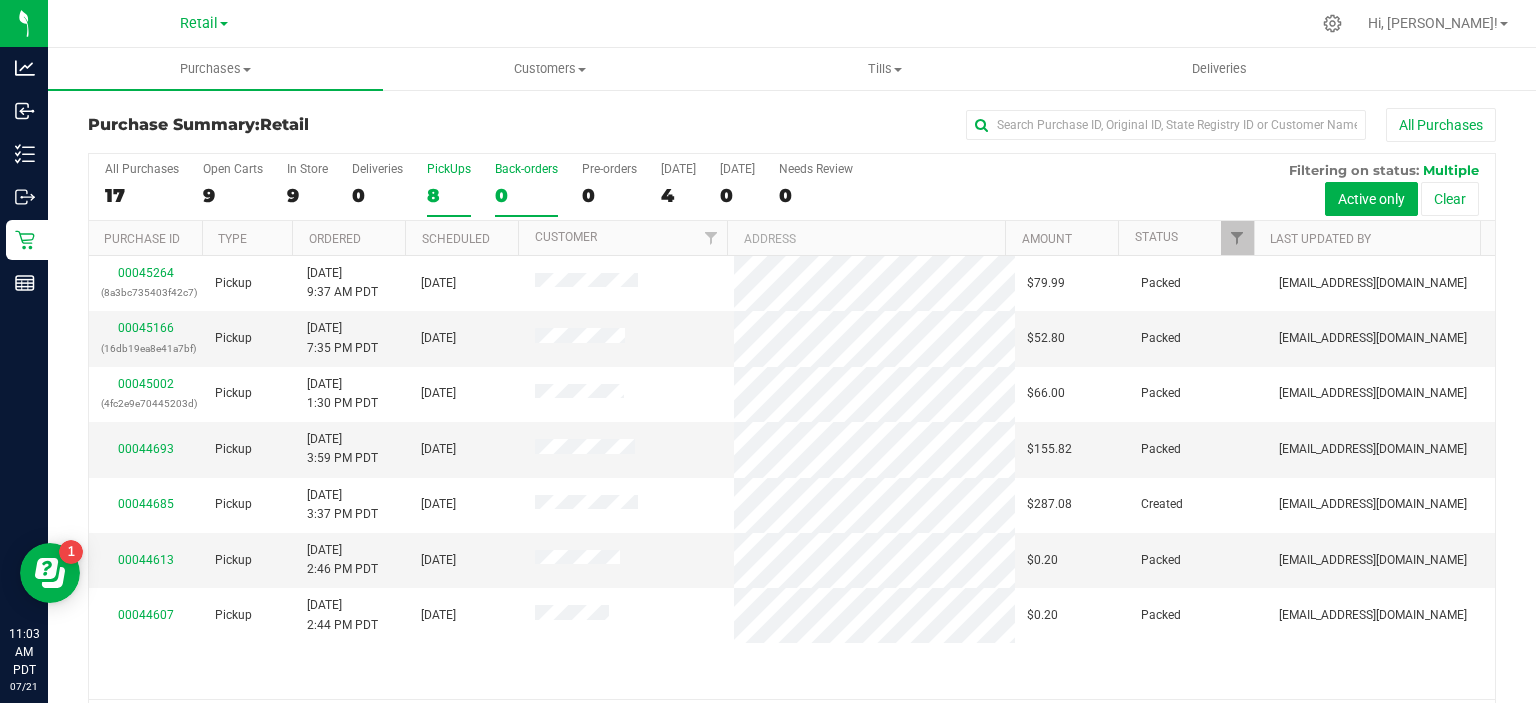 click on "0" at bounding box center (526, 195) 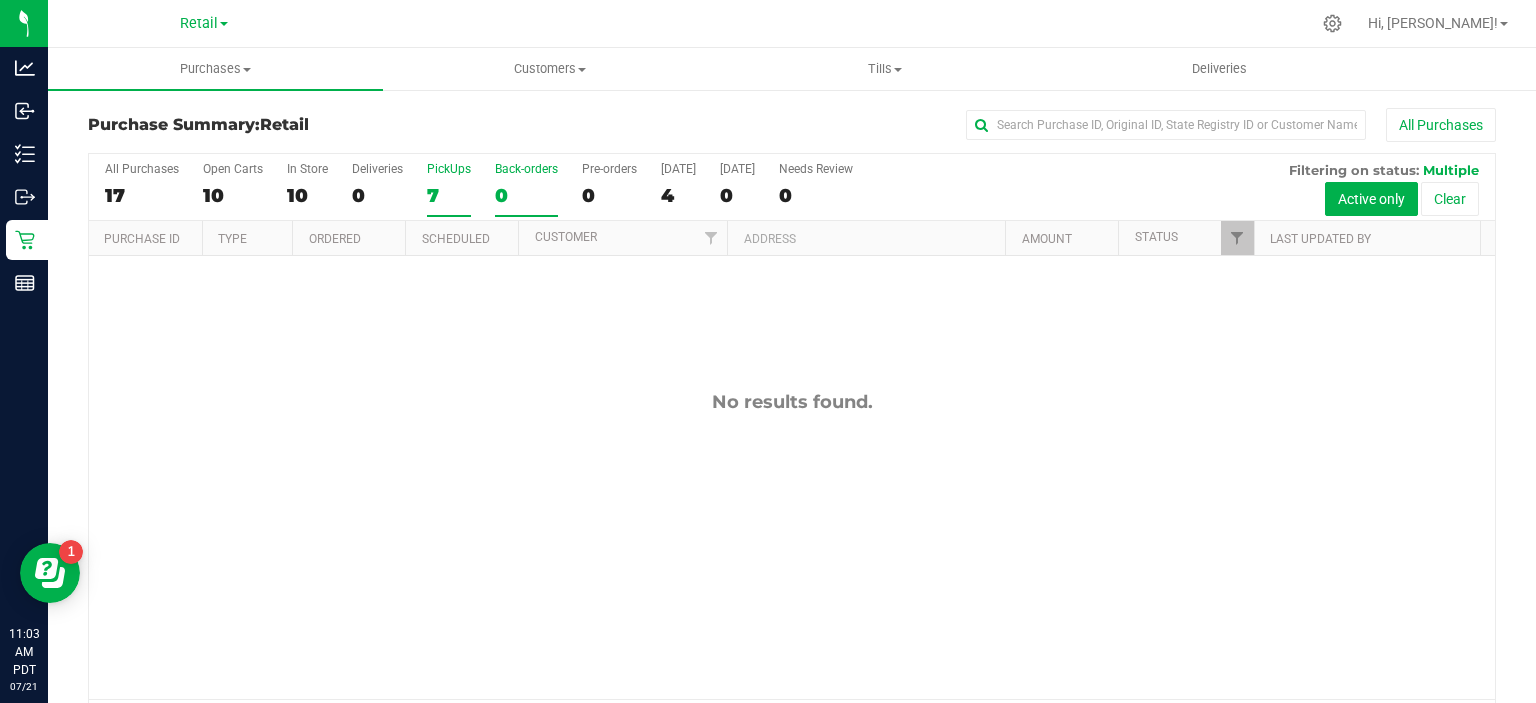 click on "7" at bounding box center (449, 195) 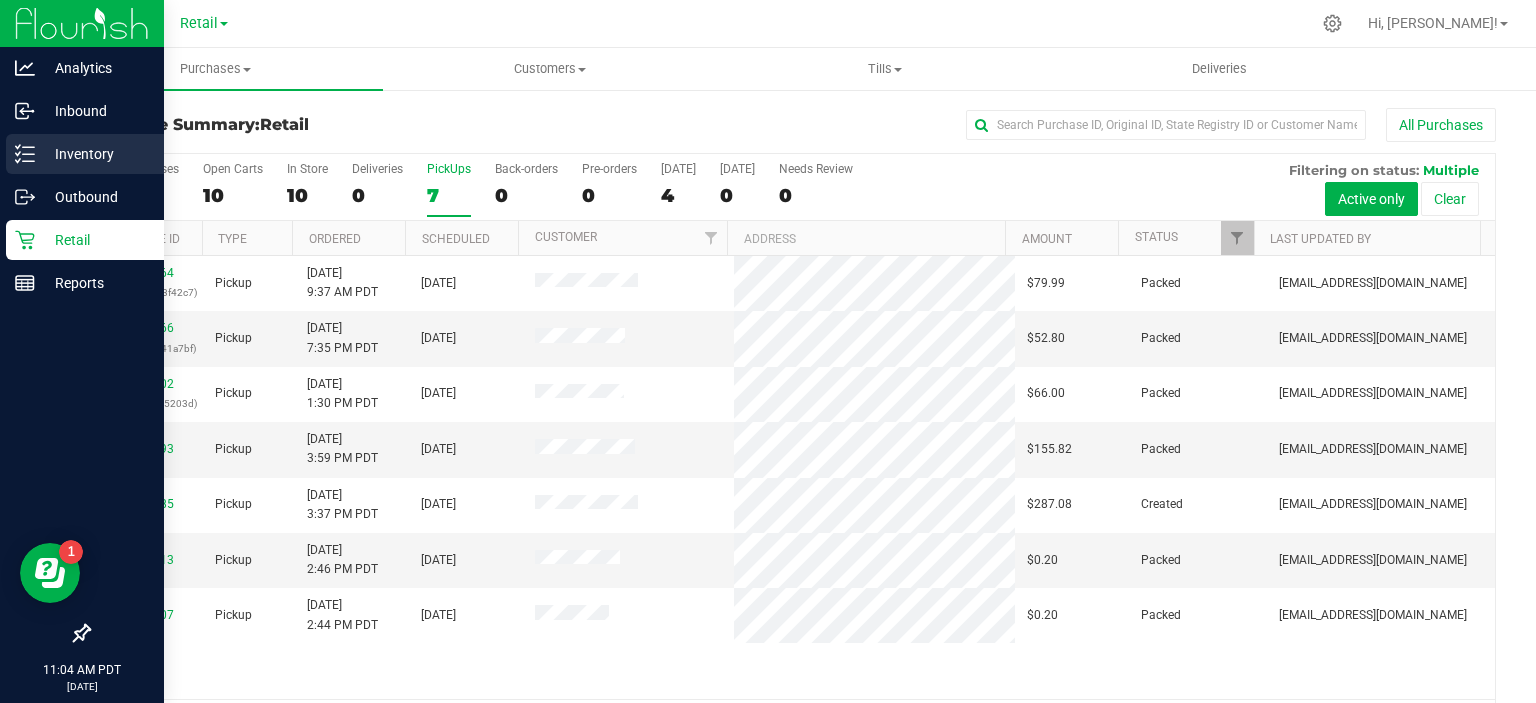 click 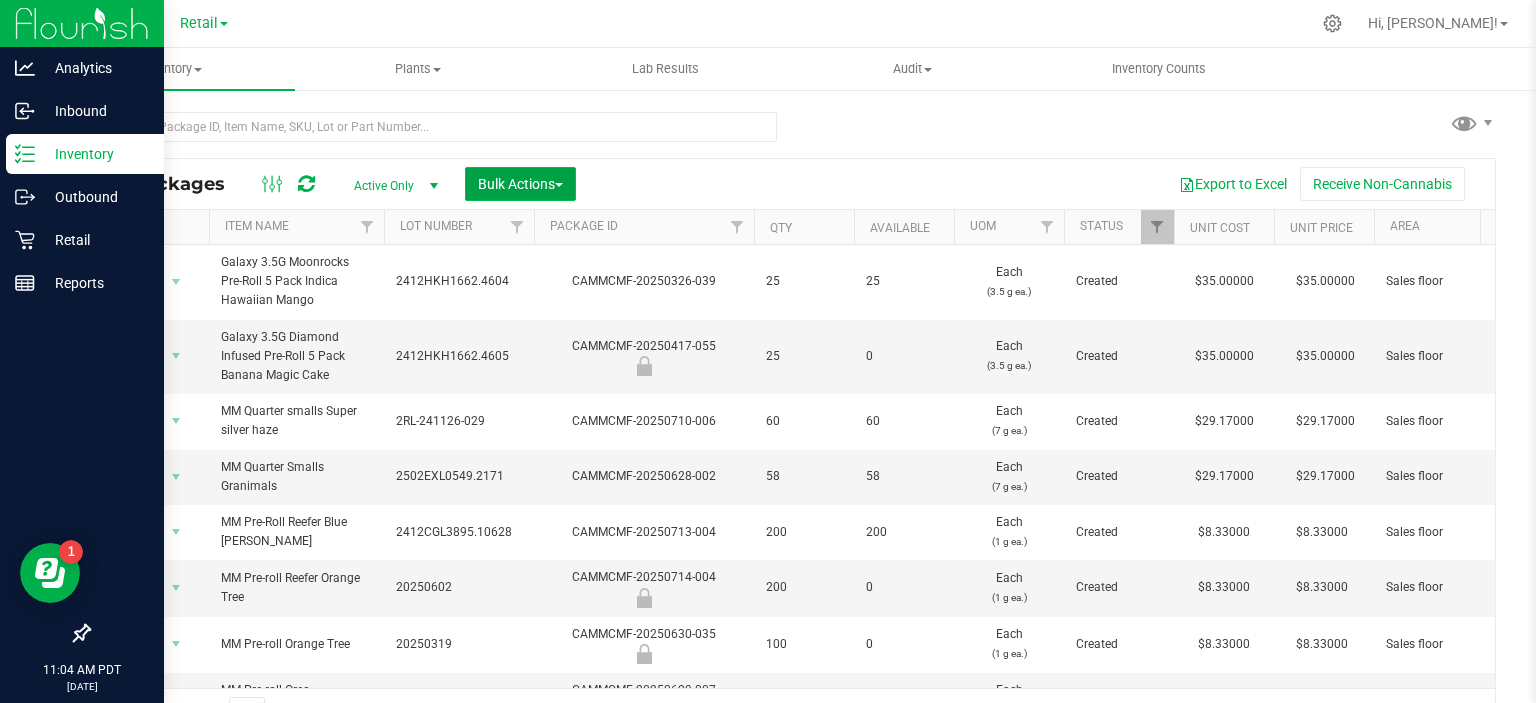 click at bounding box center (559, 185) 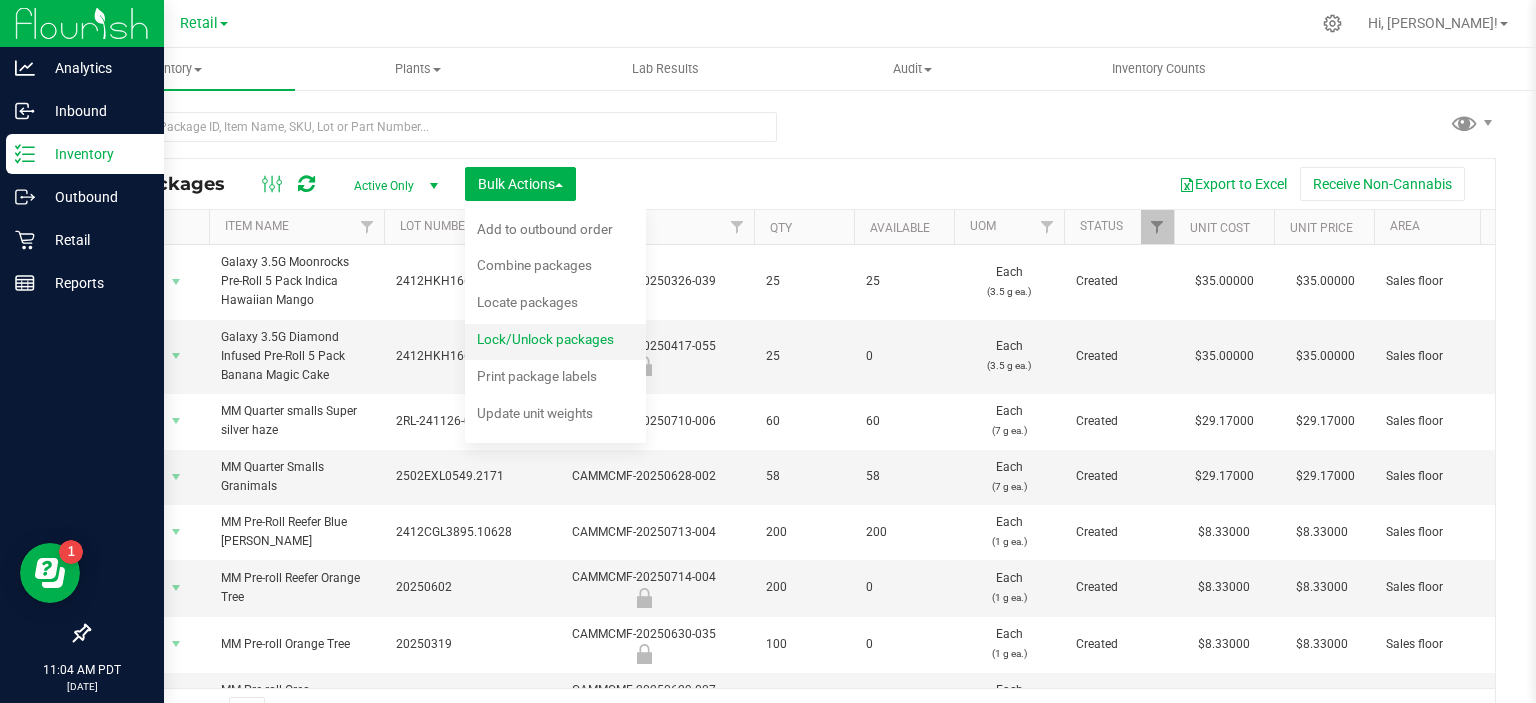 click on "Lock/Unlock packages" at bounding box center [545, 339] 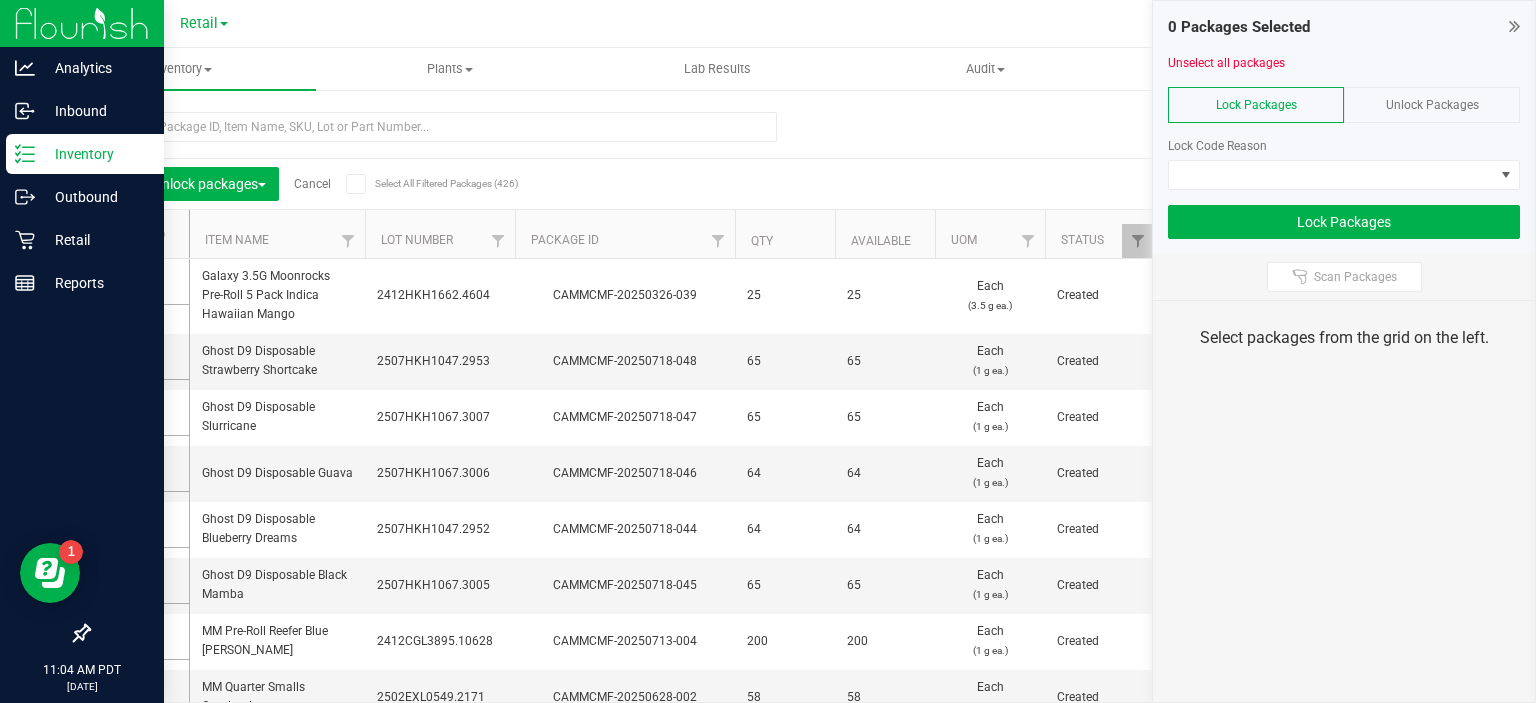 click on "Unlock Packages" at bounding box center (1432, 105) 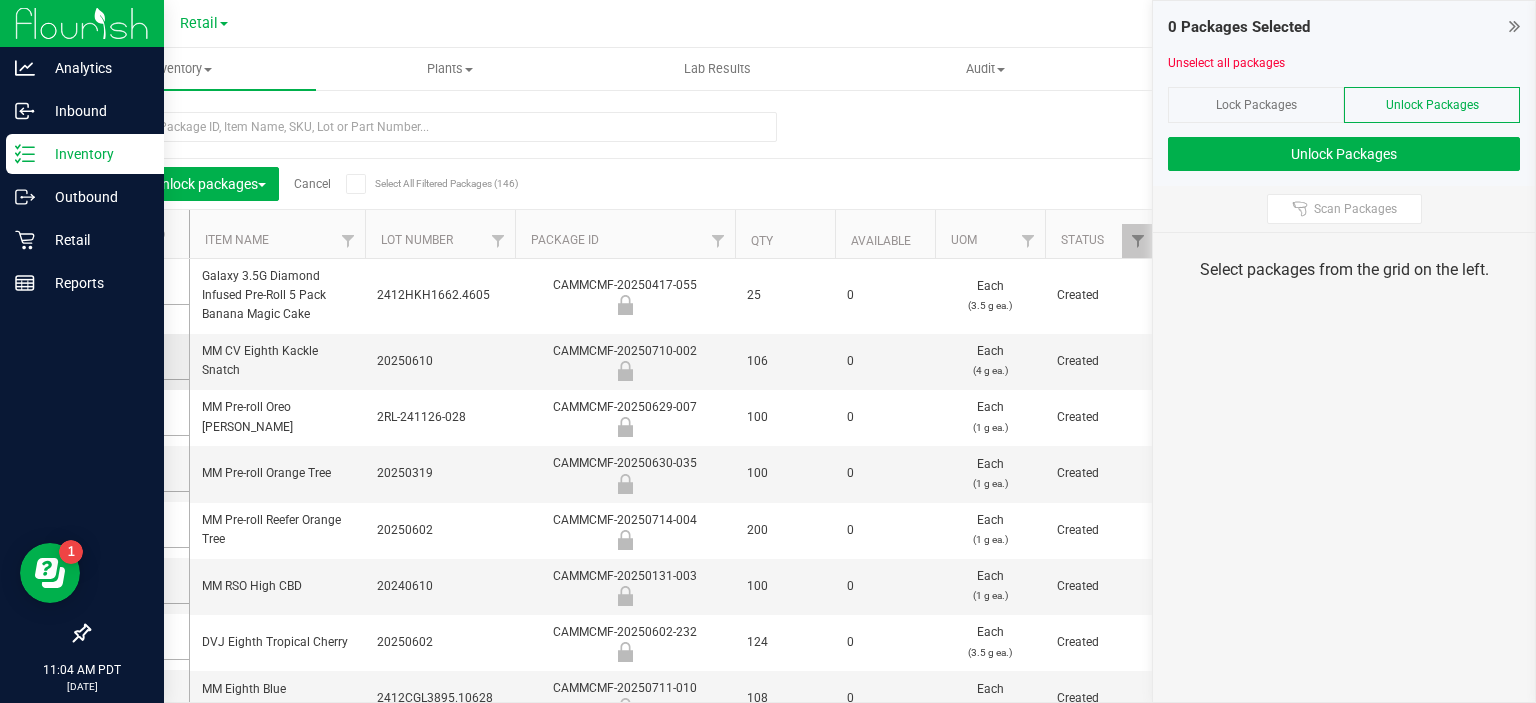 click at bounding box center [133, 356] 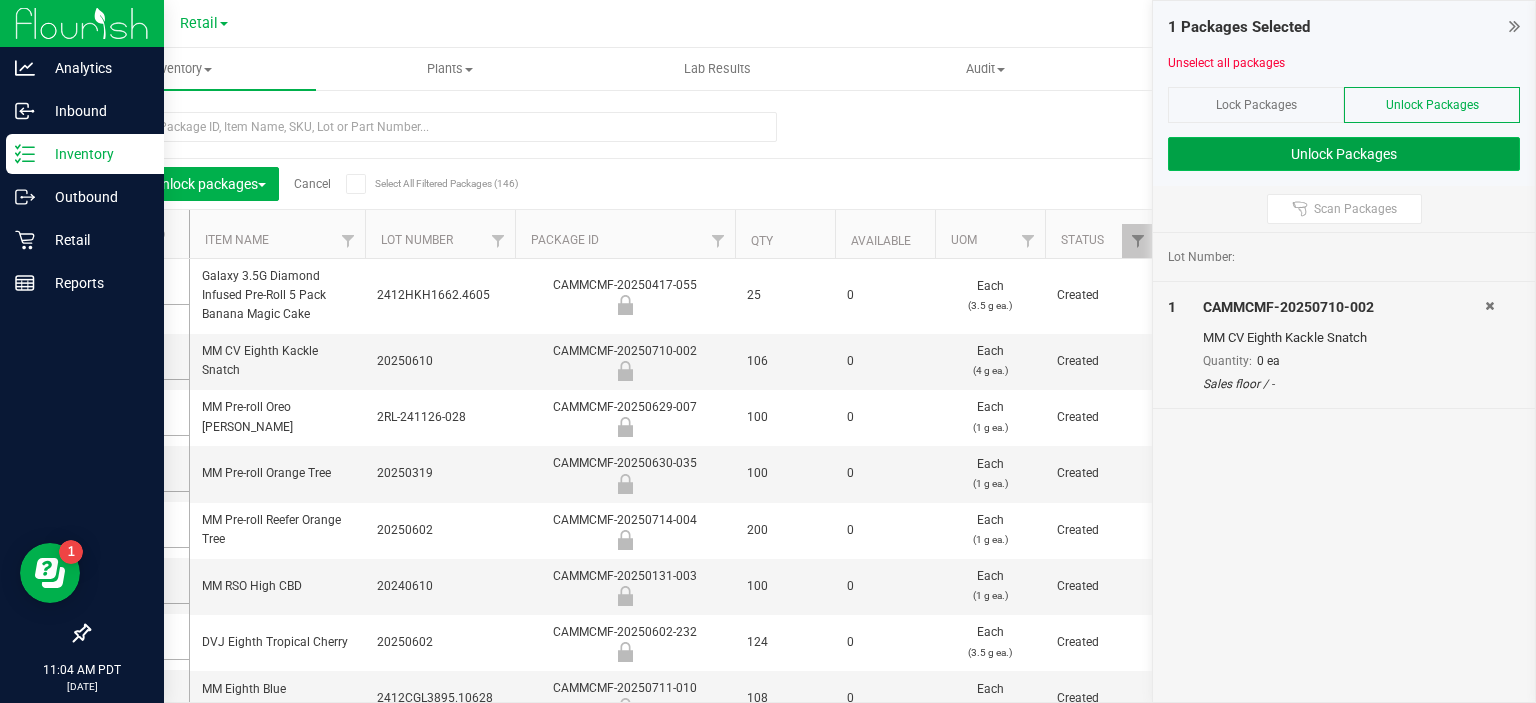 click on "Unlock Packages" at bounding box center [1344, 154] 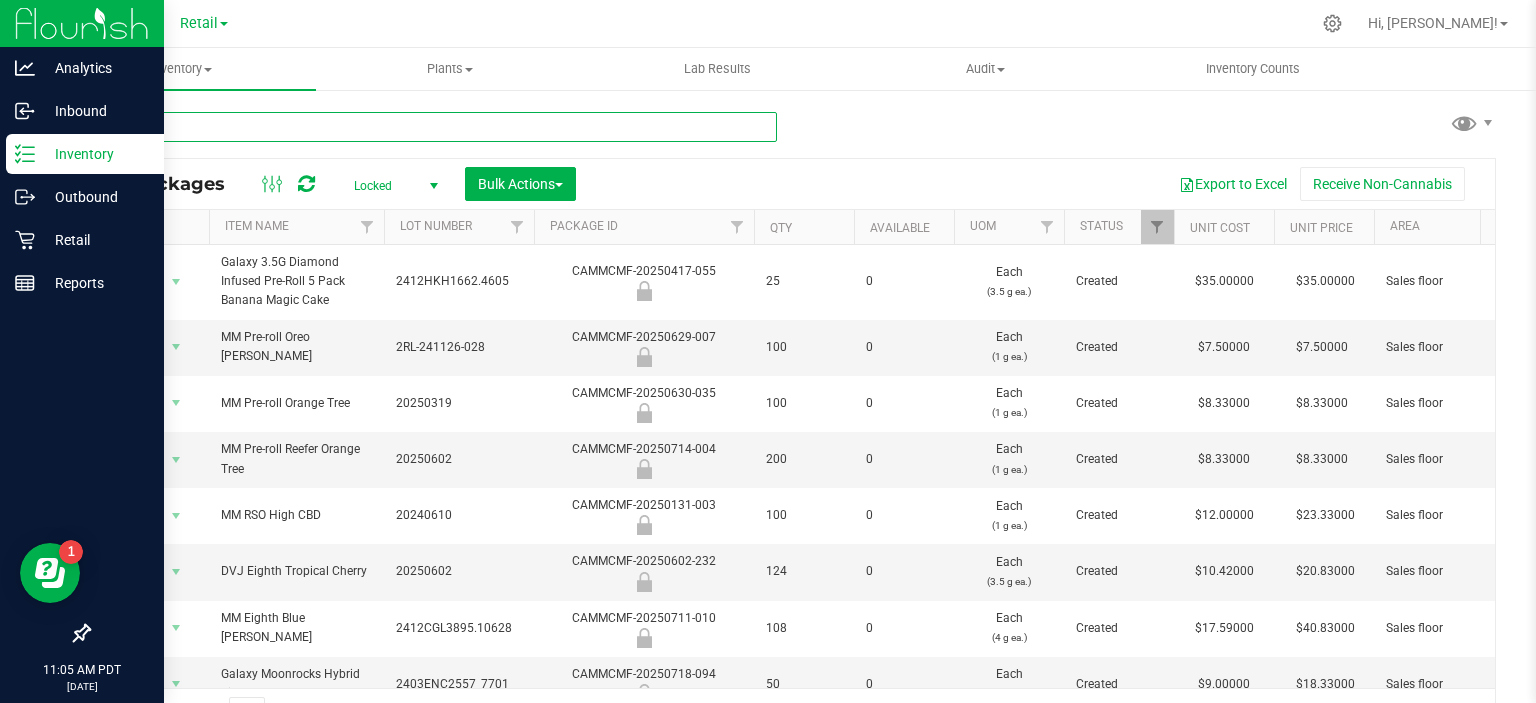 click at bounding box center [432, 127] 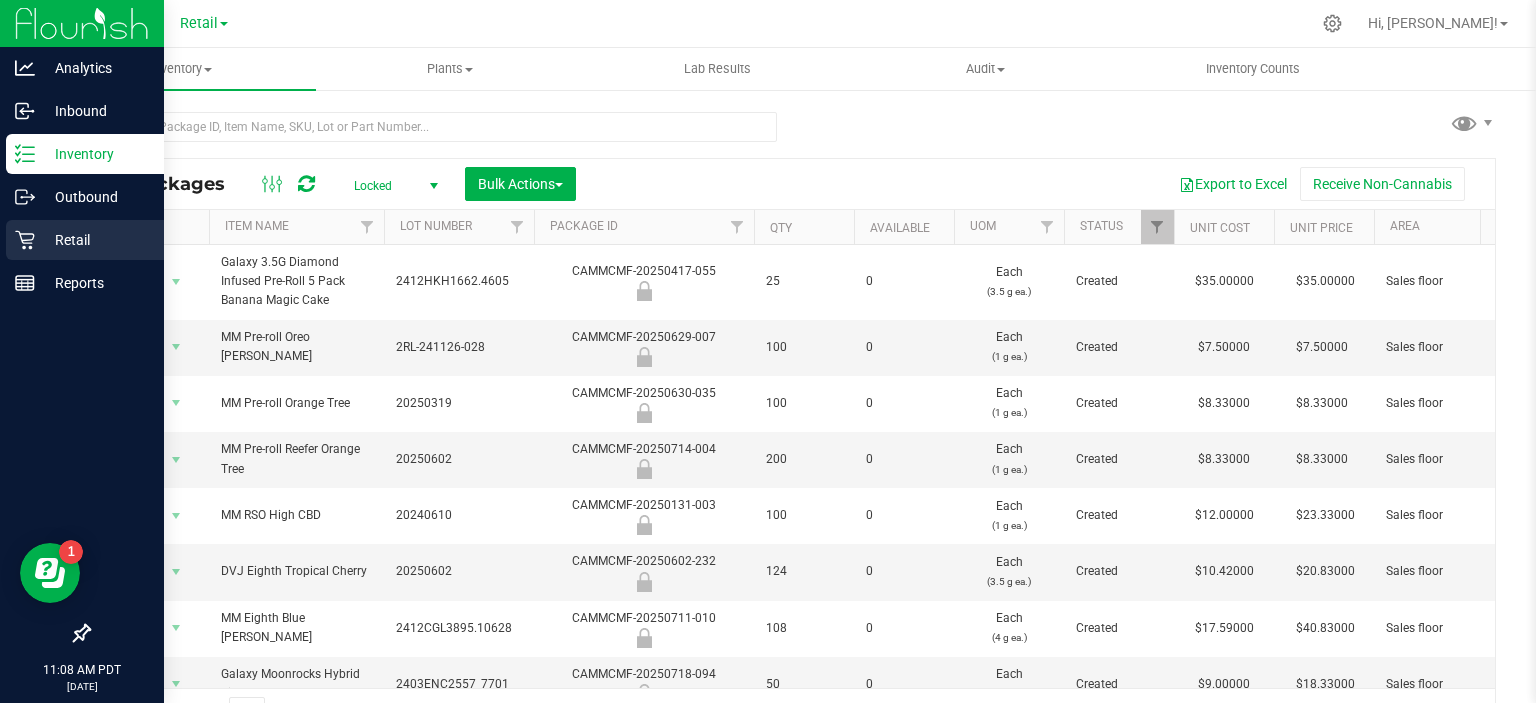 click on "Retail" at bounding box center (82, 241) 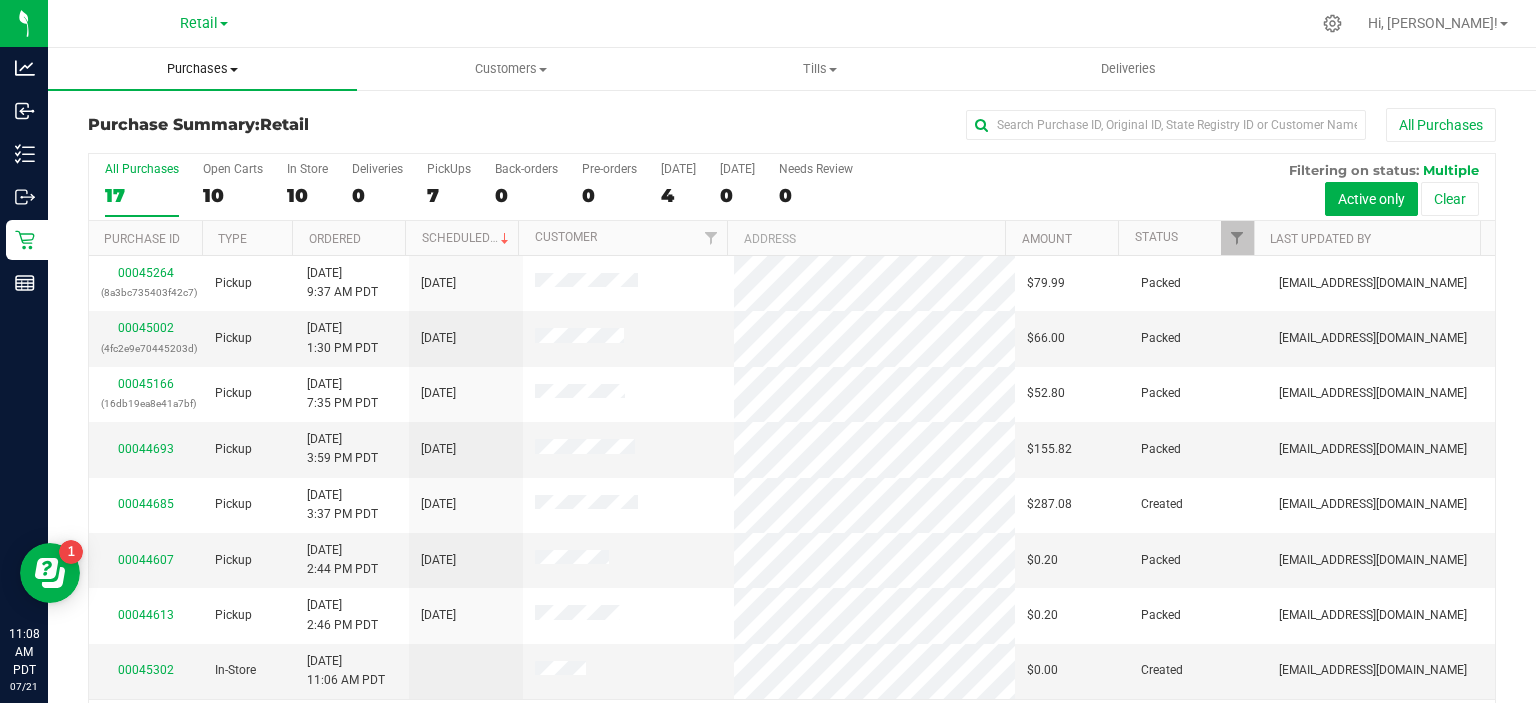 click on "Purchases" at bounding box center [202, 69] 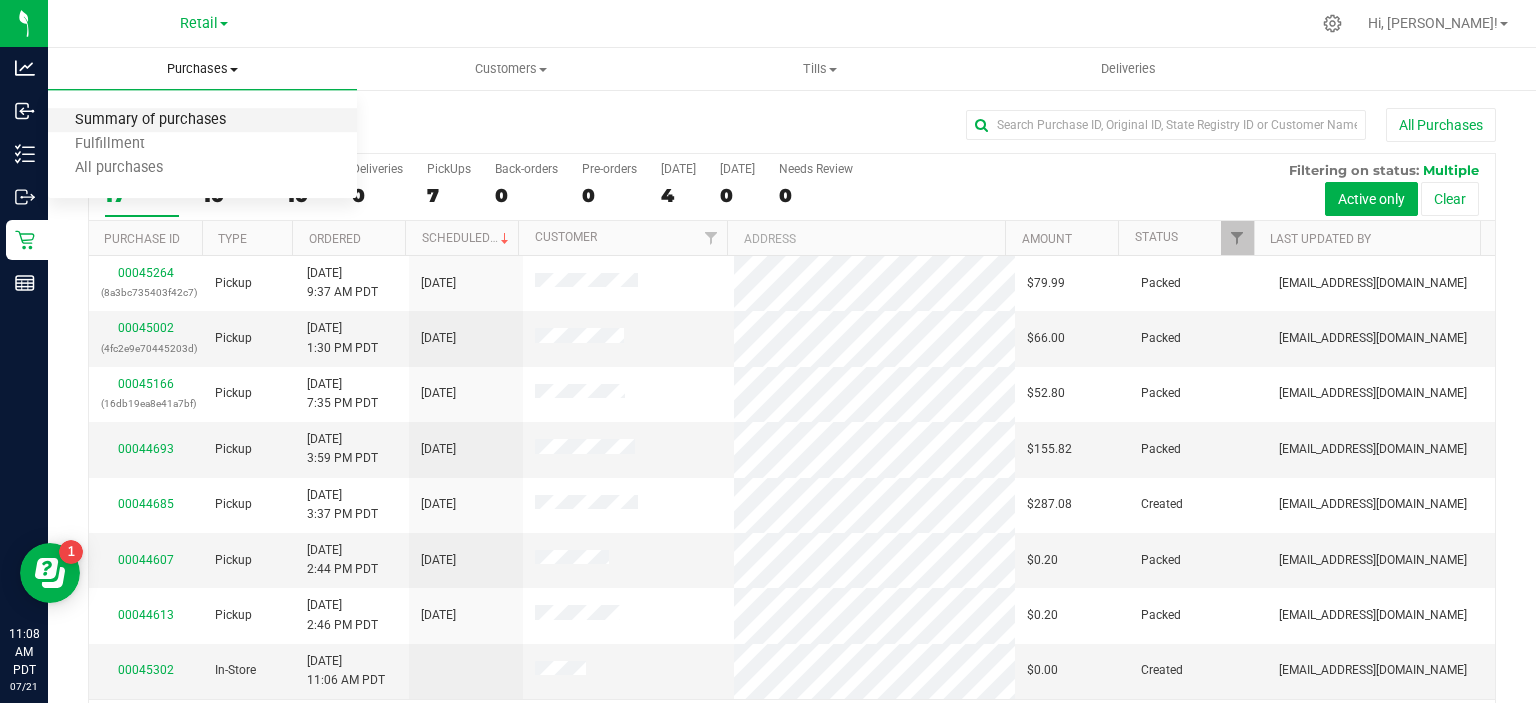 click on "Summary of purchases" at bounding box center [150, 120] 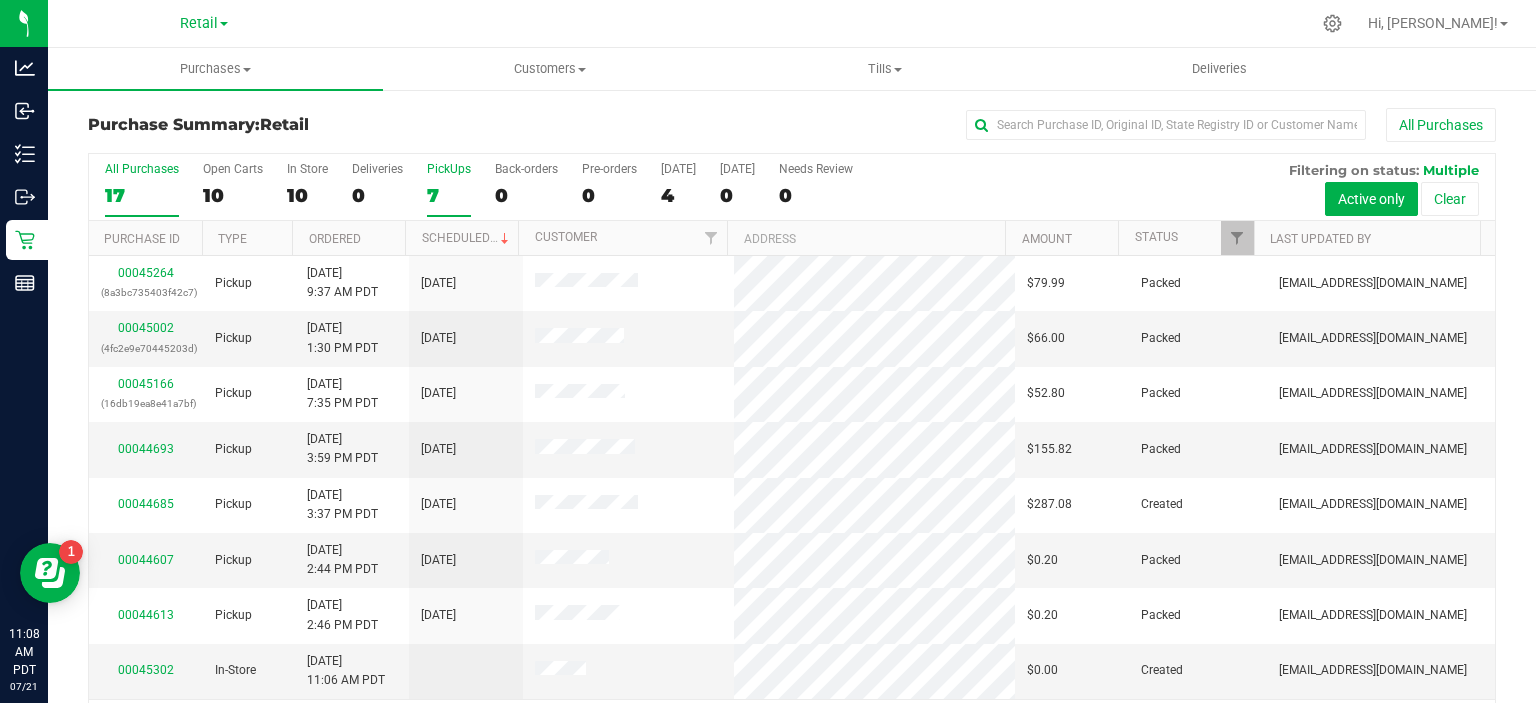 click on "7" at bounding box center [449, 195] 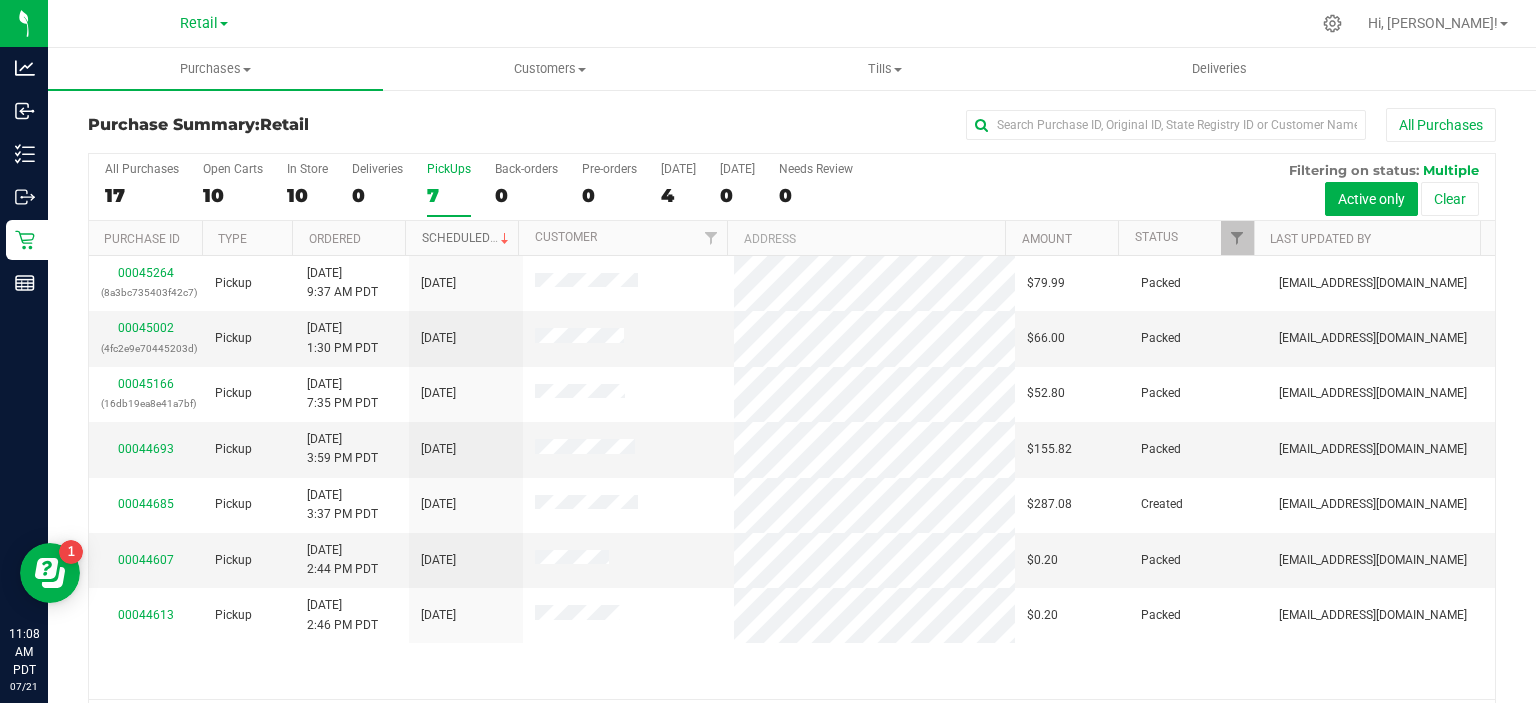 click at bounding box center [505, 239] 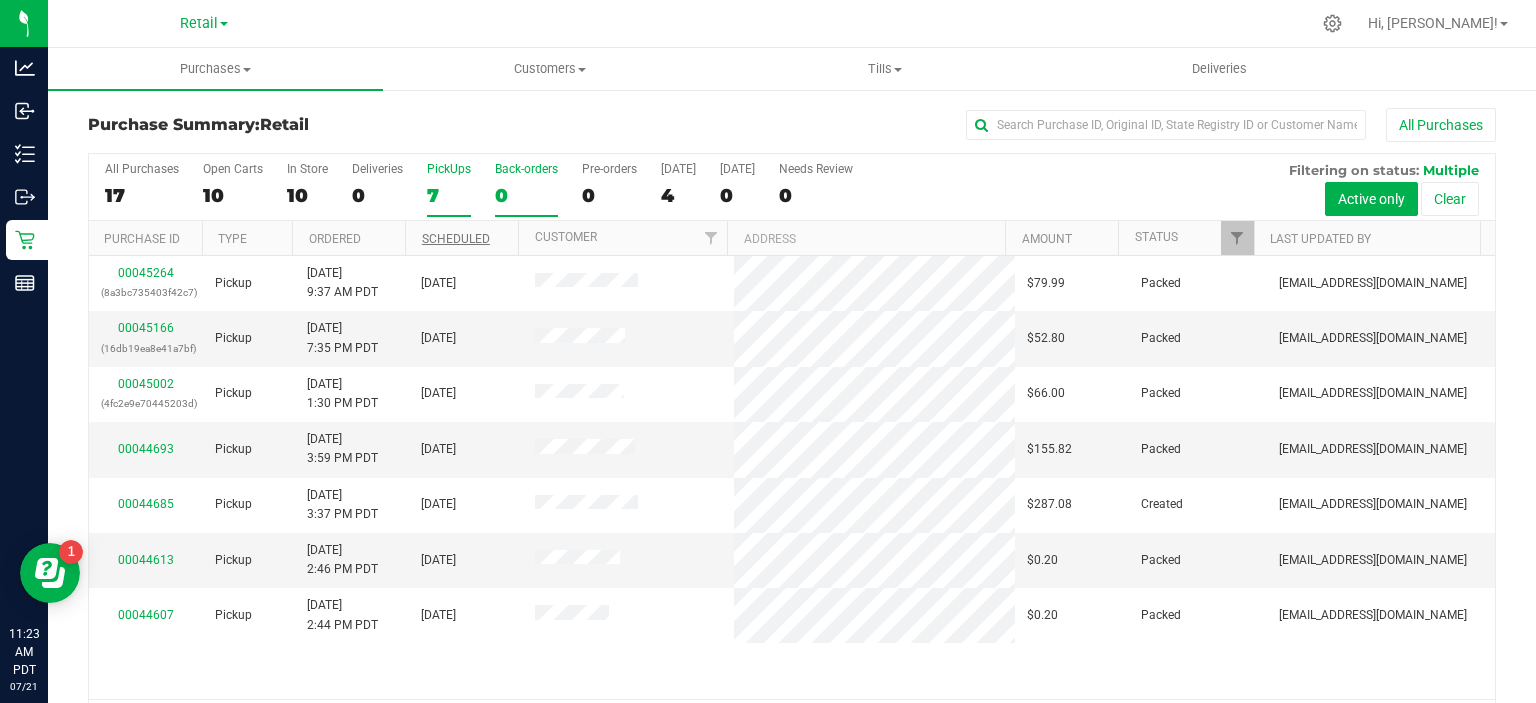 click on "0" at bounding box center [526, 195] 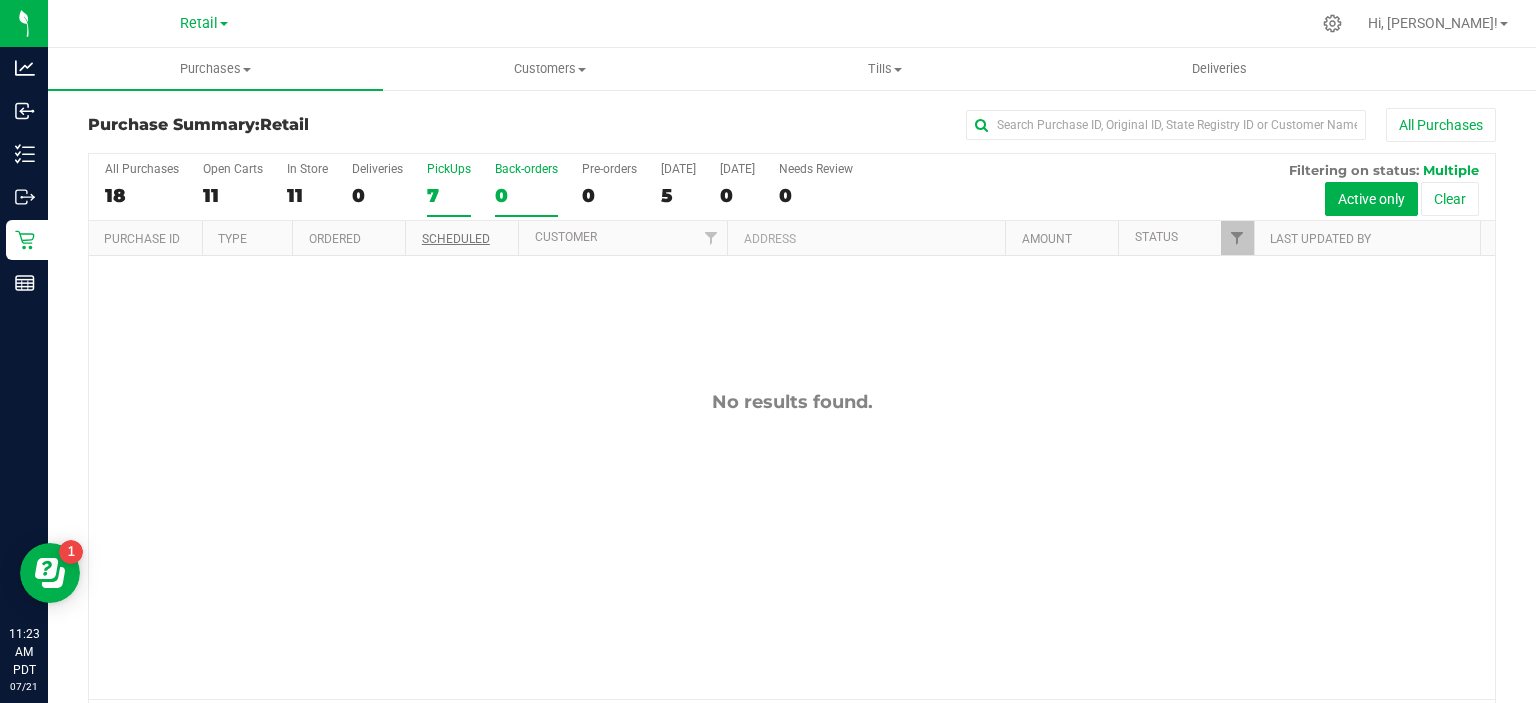 click on "7" at bounding box center [449, 195] 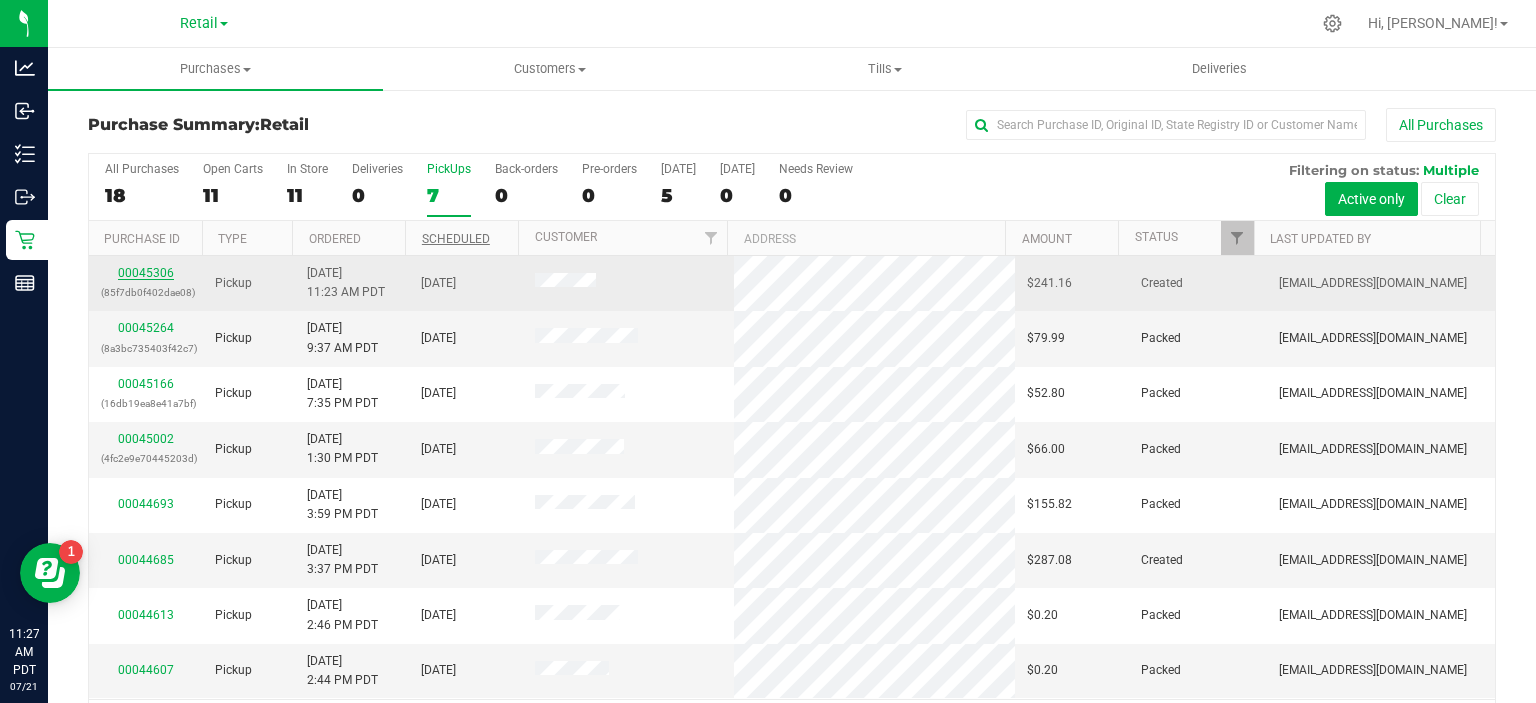 click on "00045306" at bounding box center (146, 273) 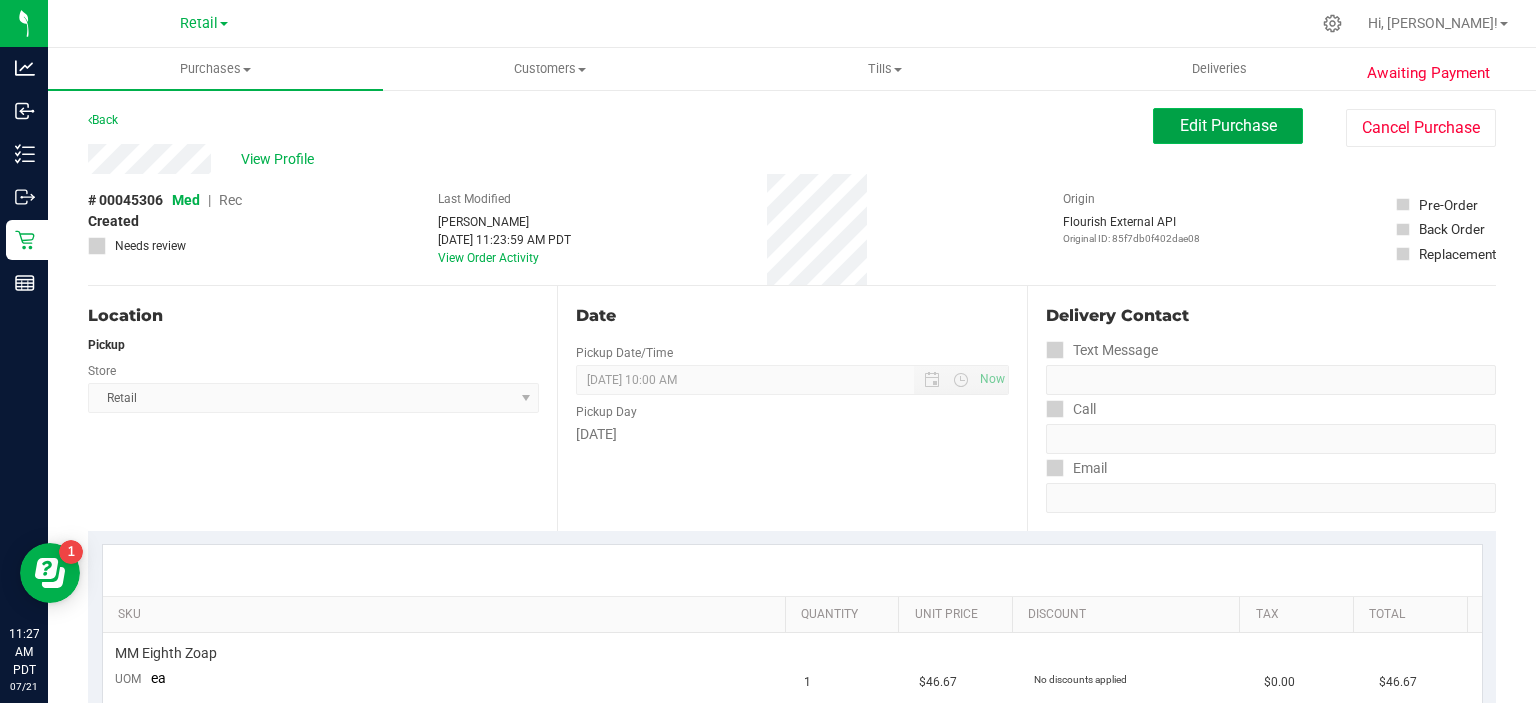 click on "Edit Purchase" at bounding box center (1228, 125) 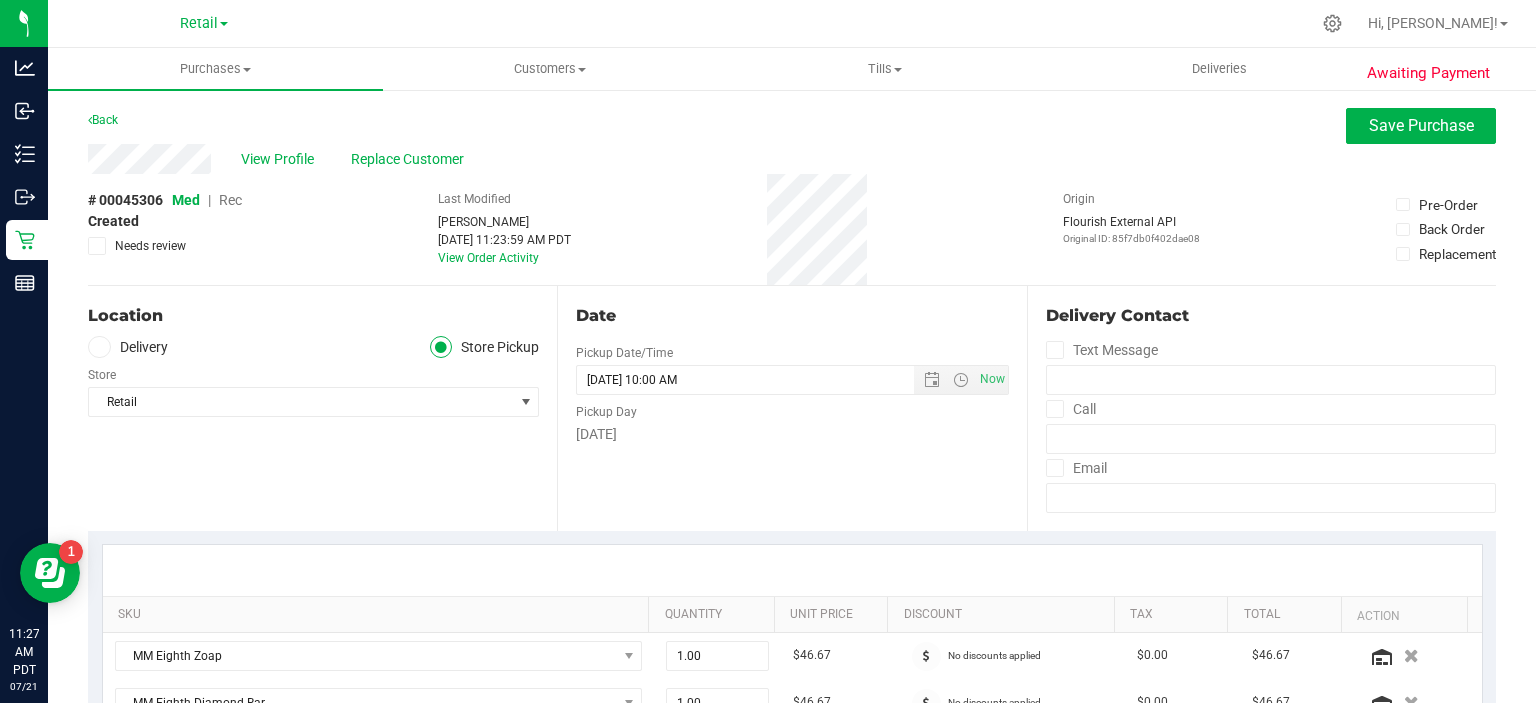 click on "Rec" at bounding box center (230, 200) 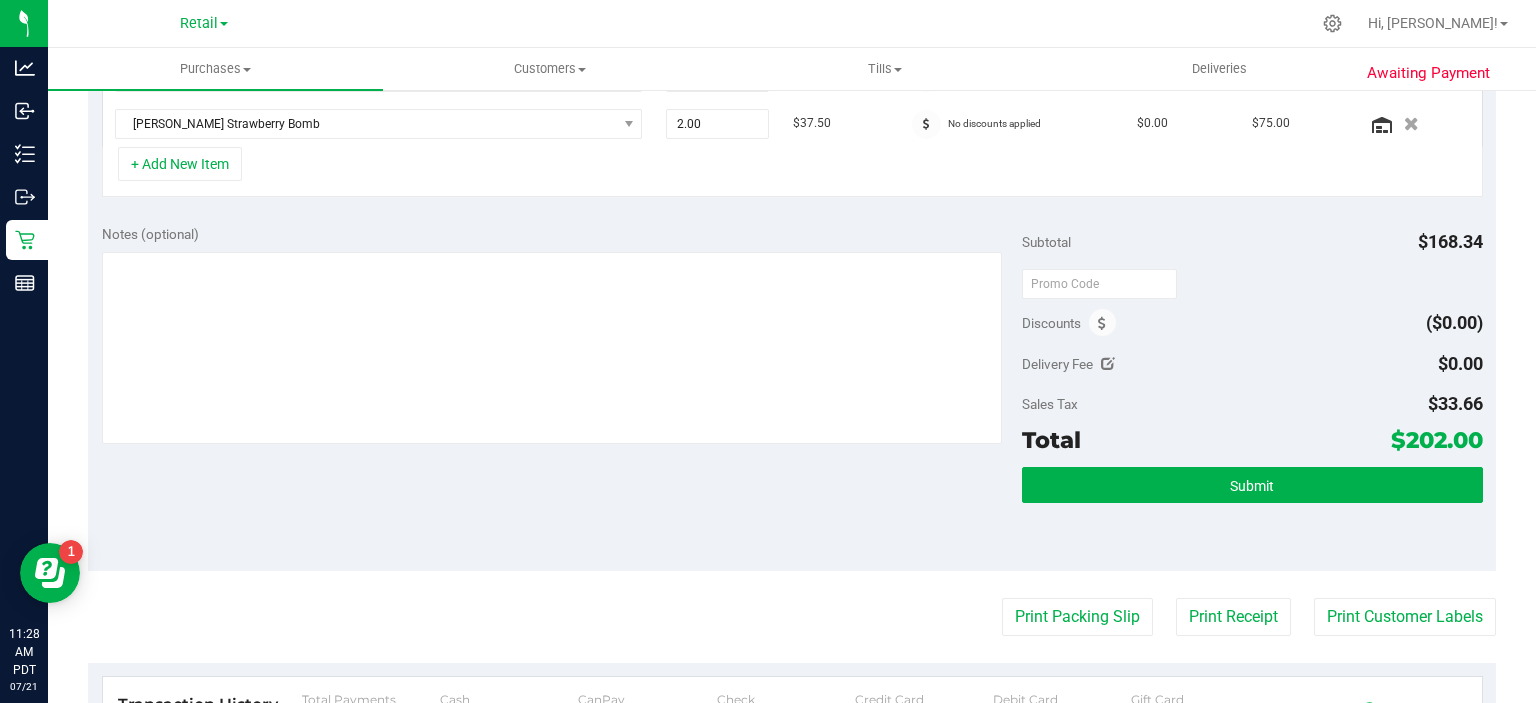 scroll, scrollTop: 642, scrollLeft: 0, axis: vertical 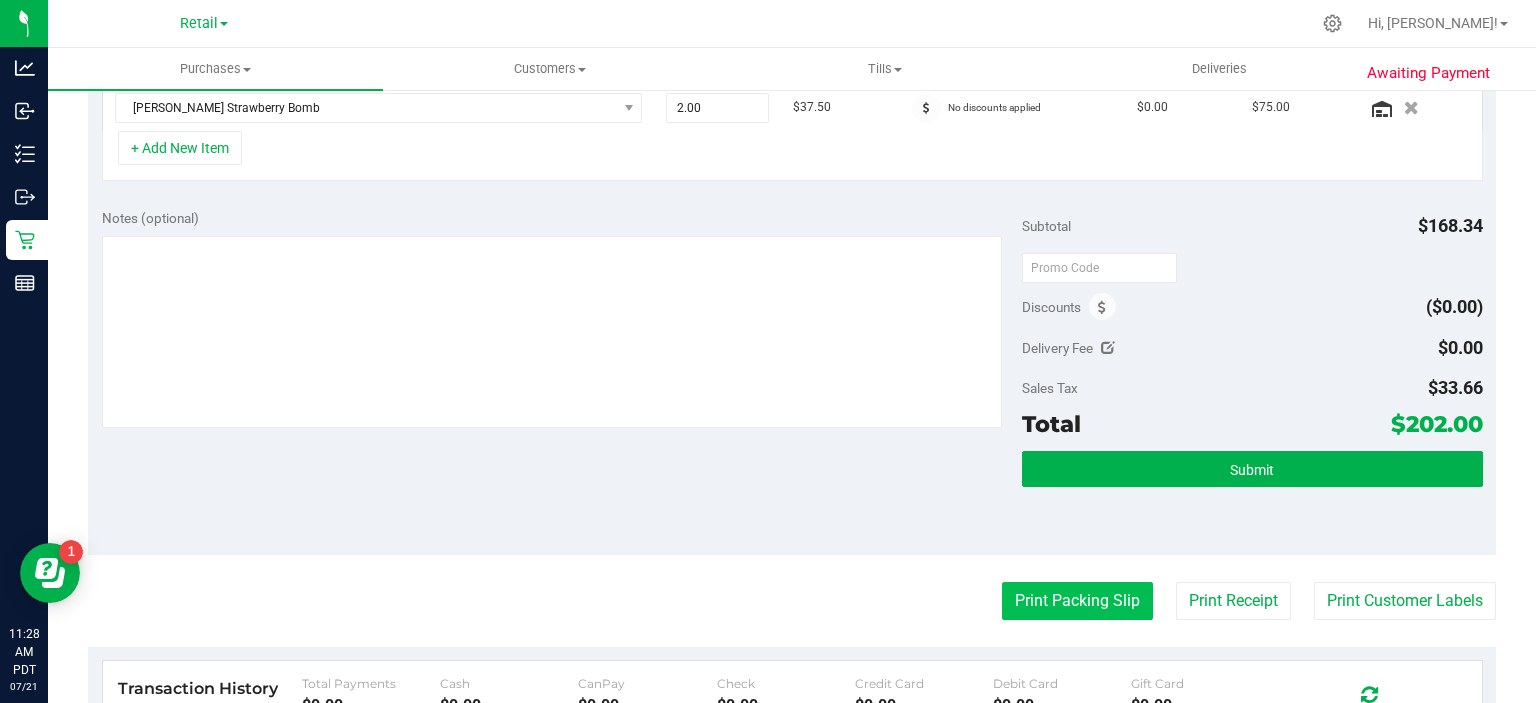 click on "Print Packing Slip" at bounding box center (1077, 601) 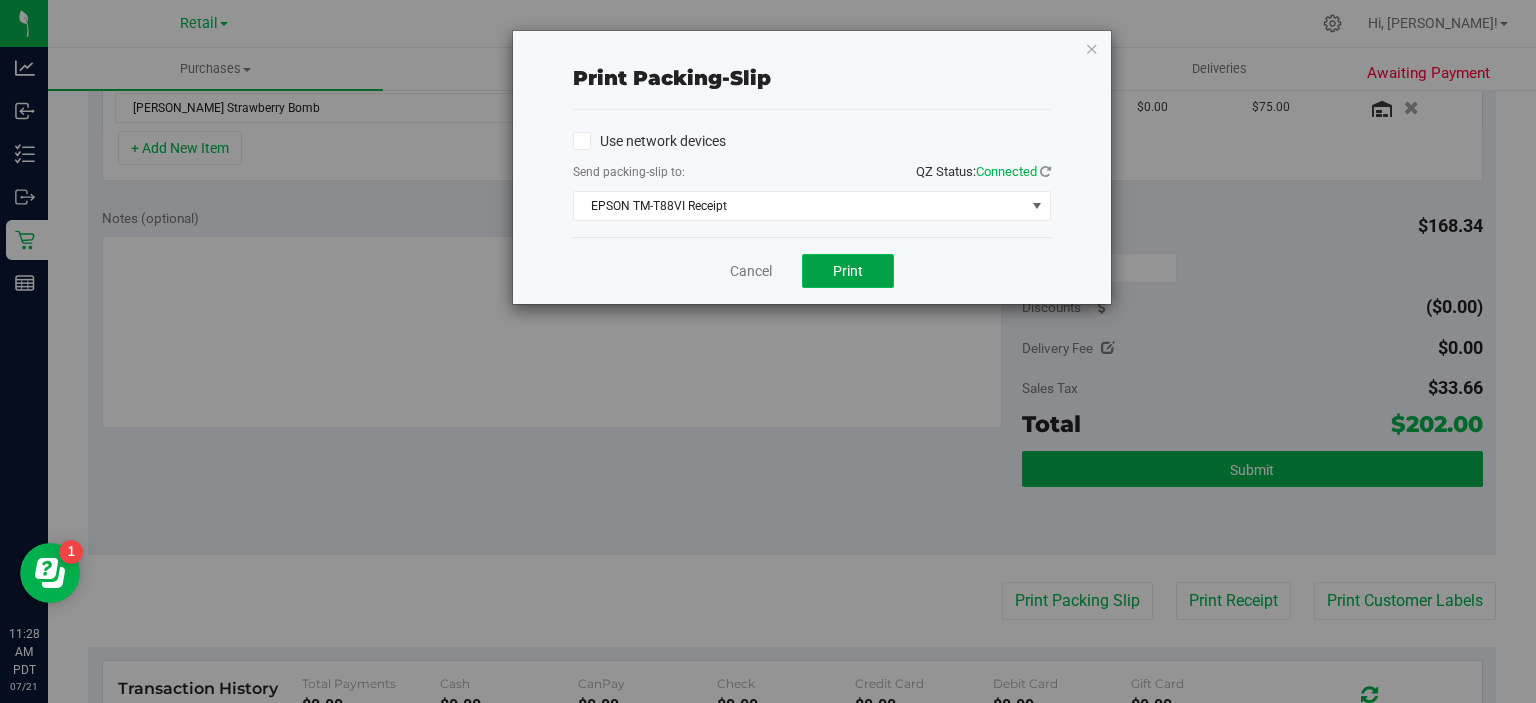 click on "Print" at bounding box center [848, 271] 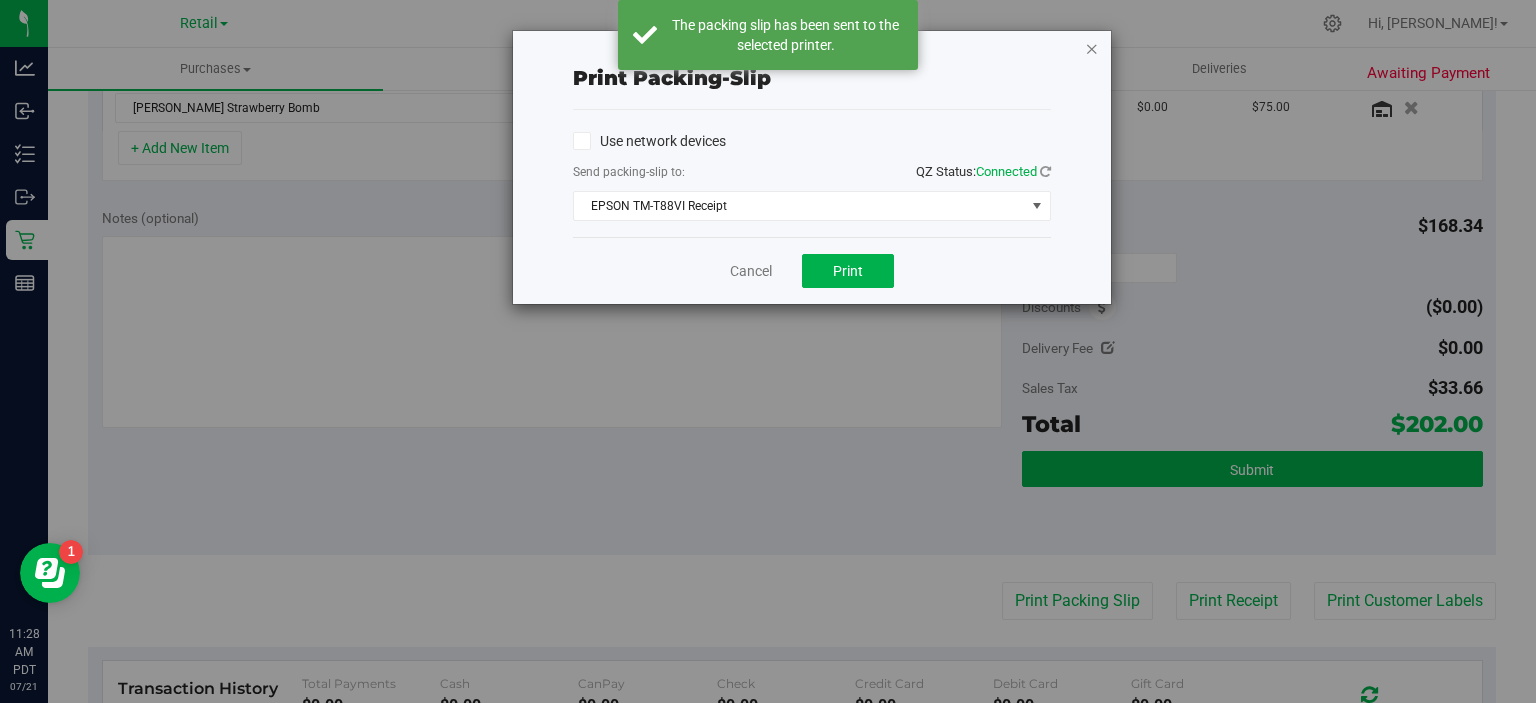 click at bounding box center (1092, 48) 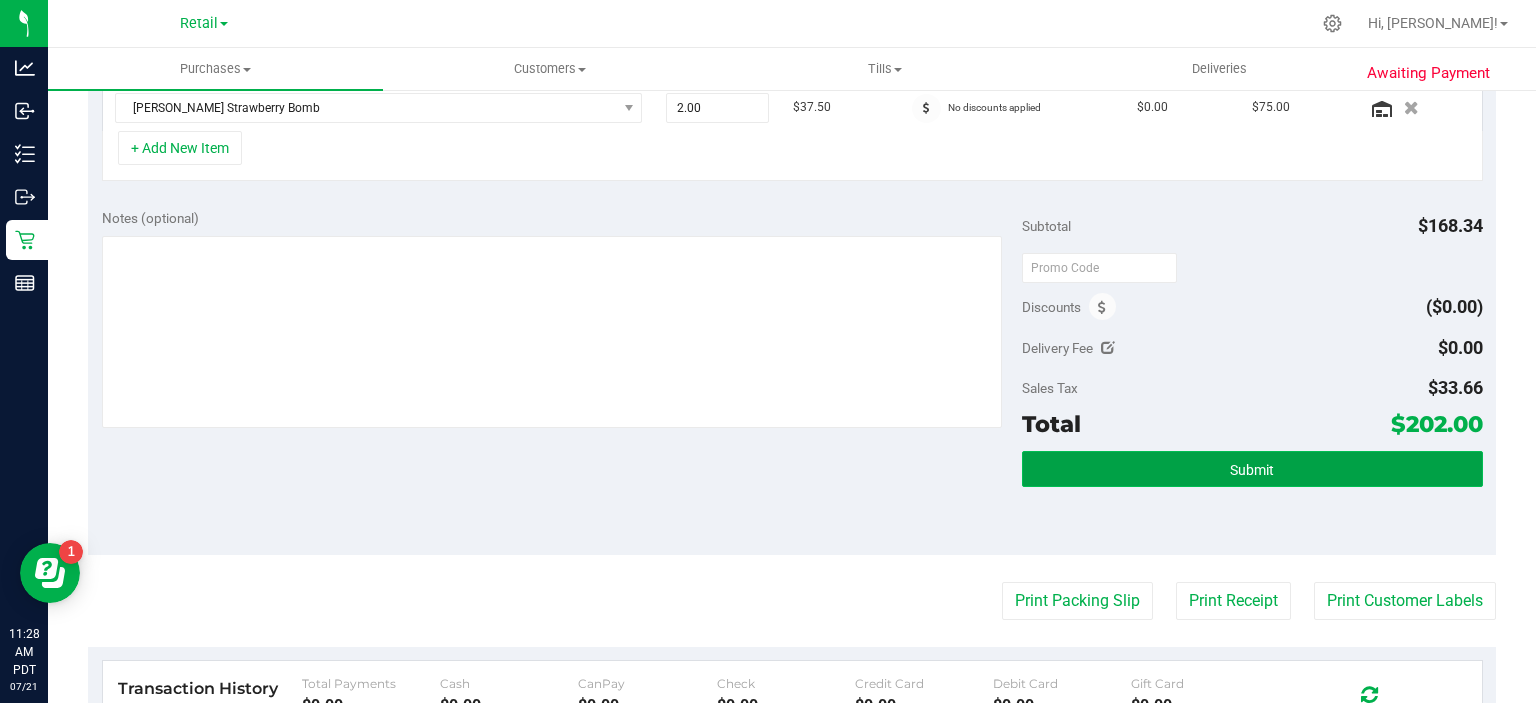 click on "Submit" at bounding box center [1252, 470] 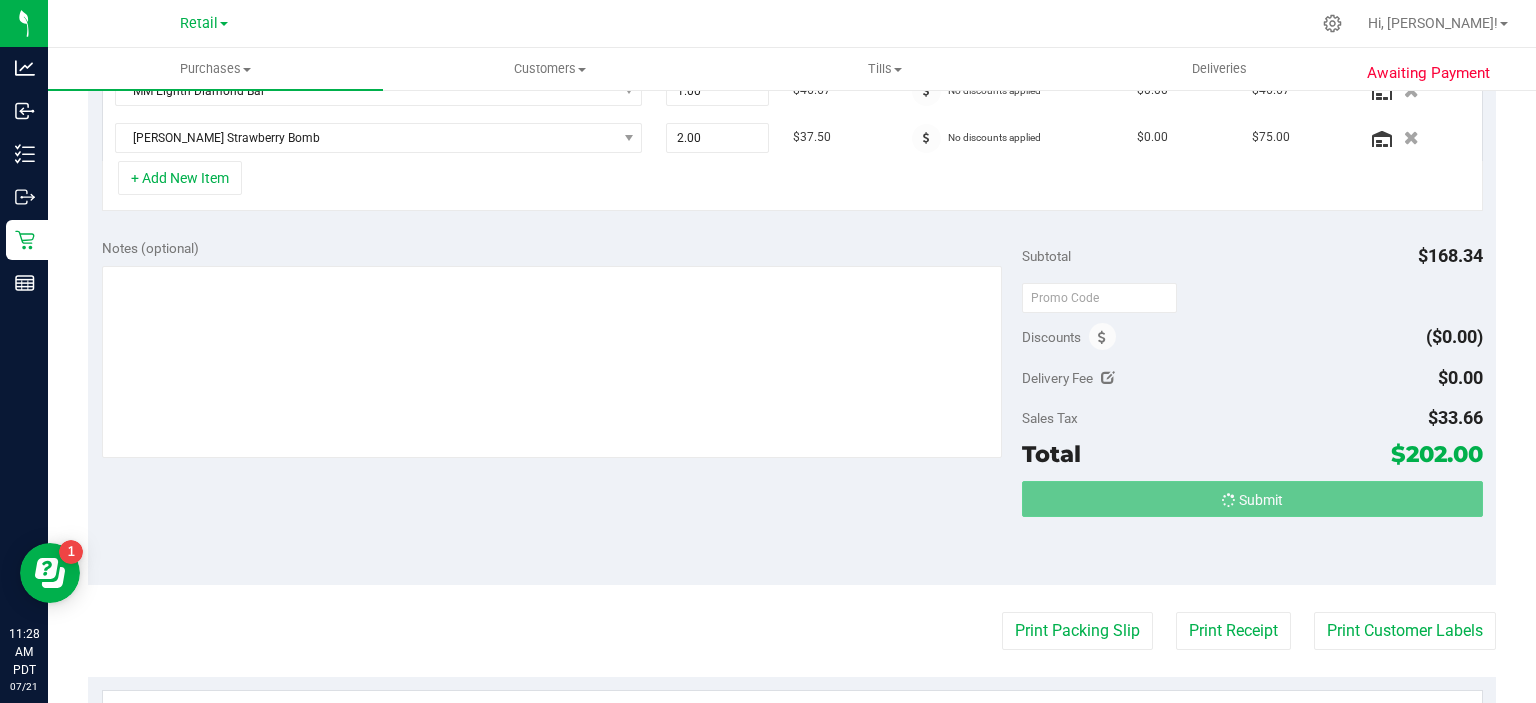 scroll, scrollTop: 580, scrollLeft: 0, axis: vertical 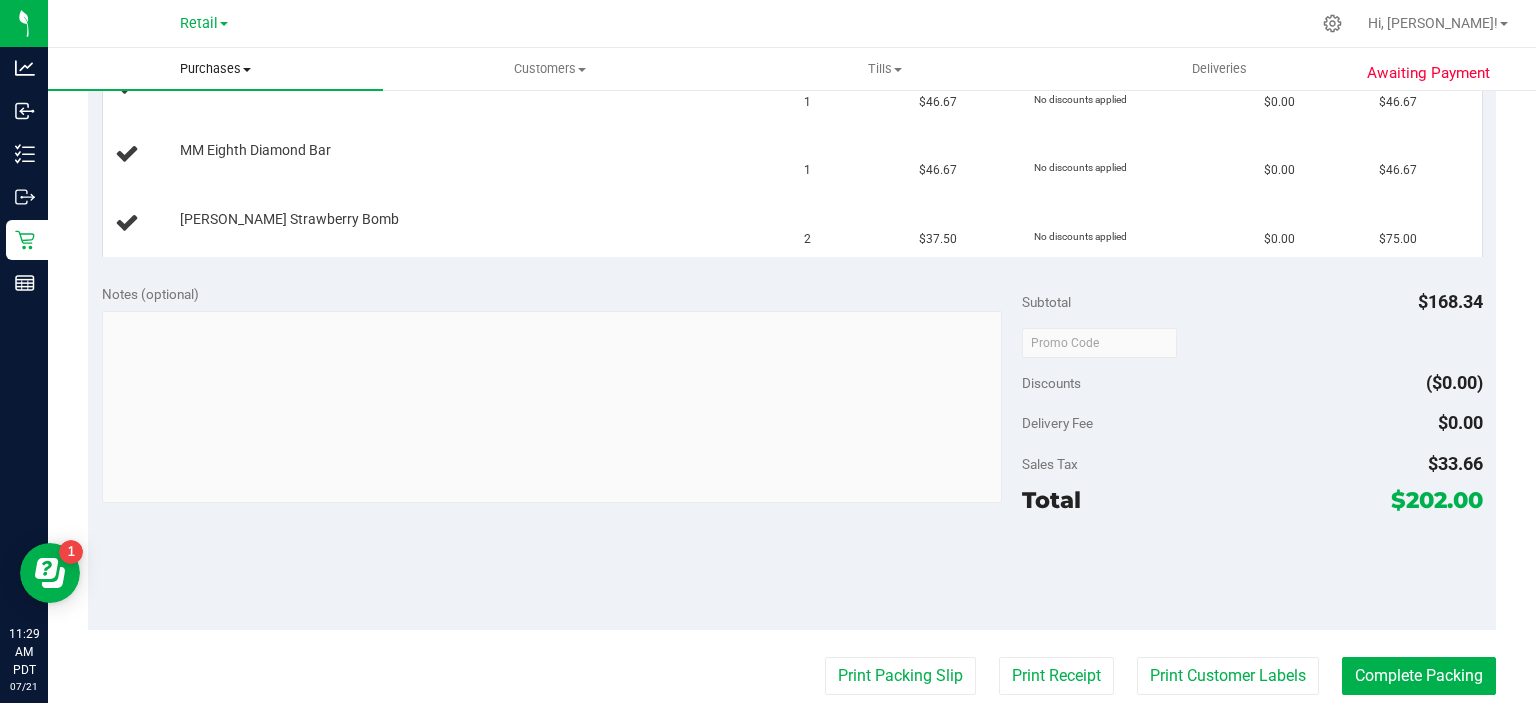 click on "Purchases" at bounding box center (215, 69) 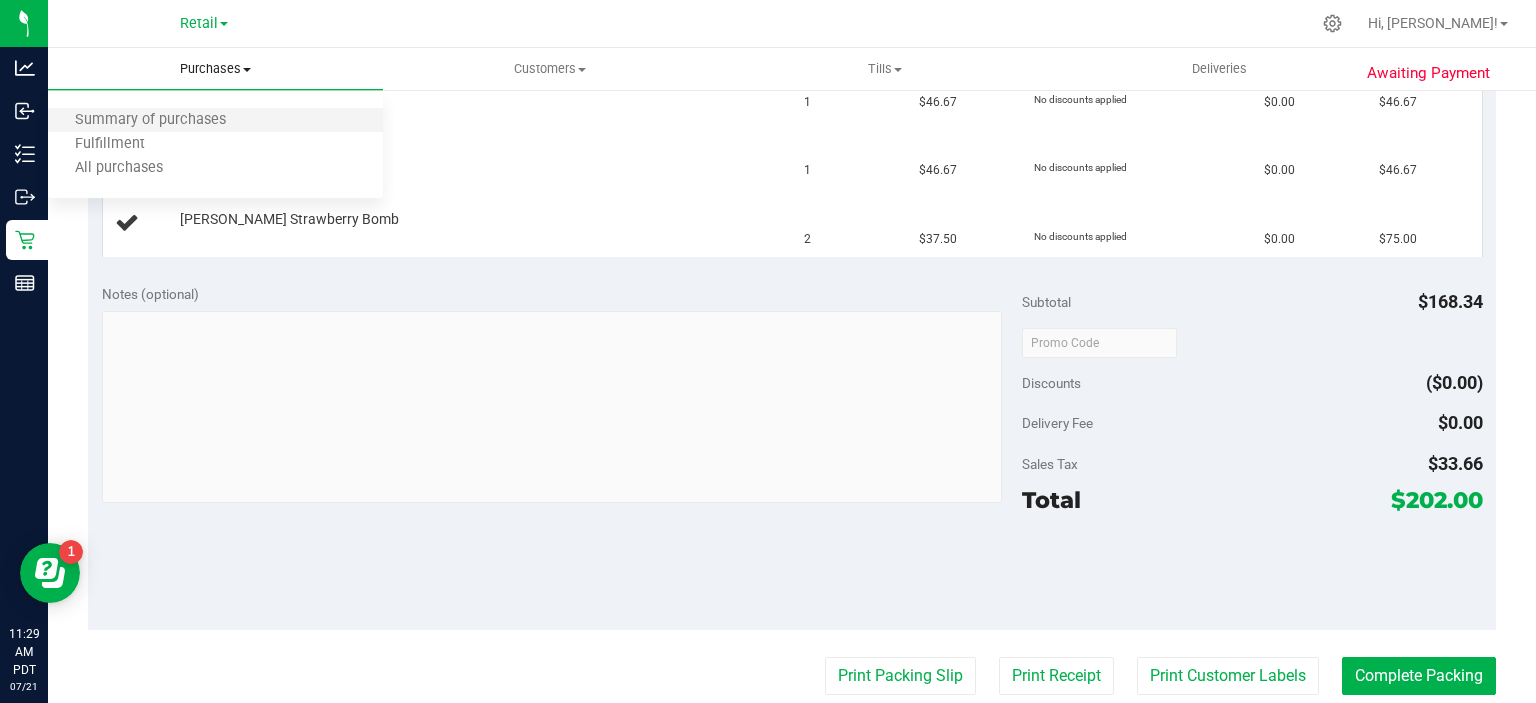 click on "Summary of purchases" at bounding box center [215, 121] 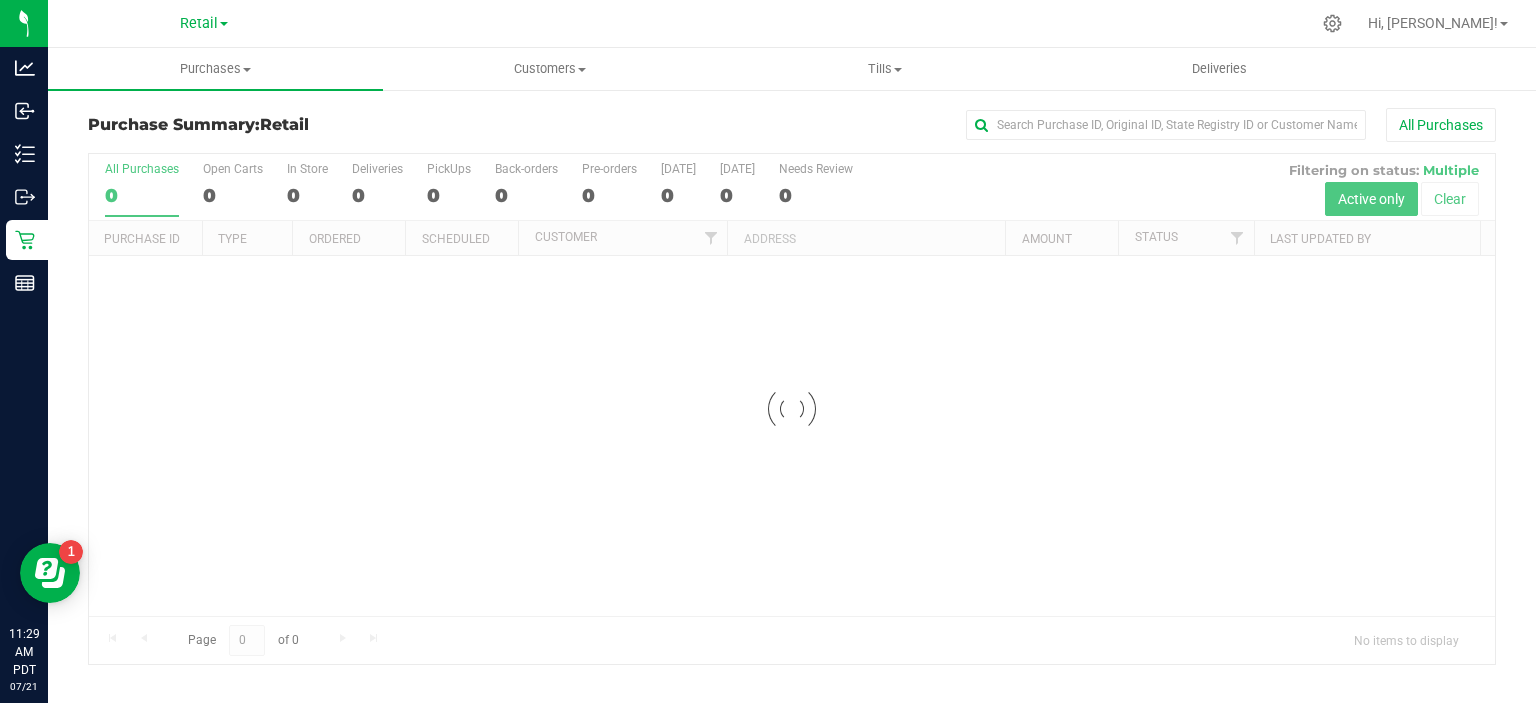 scroll, scrollTop: 0, scrollLeft: 0, axis: both 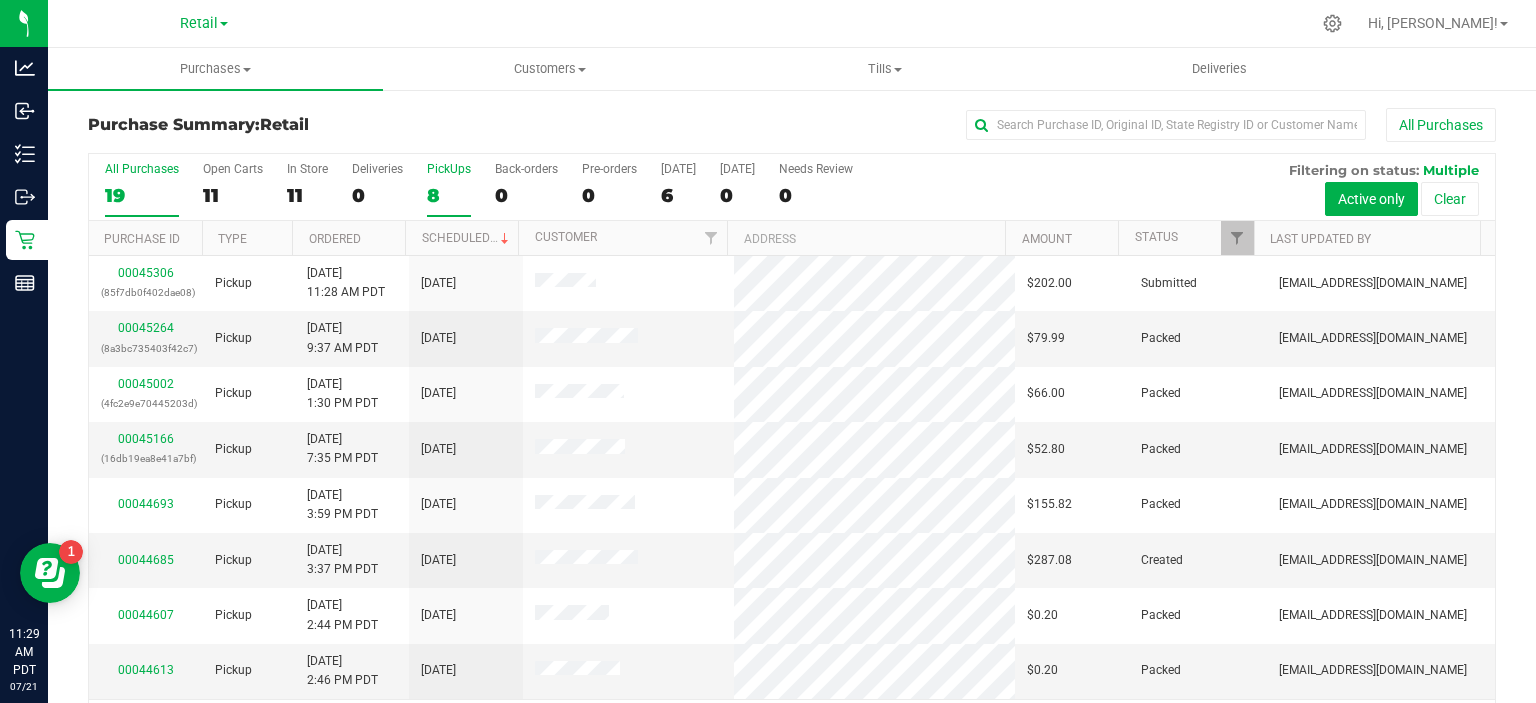 click on "8" at bounding box center [449, 195] 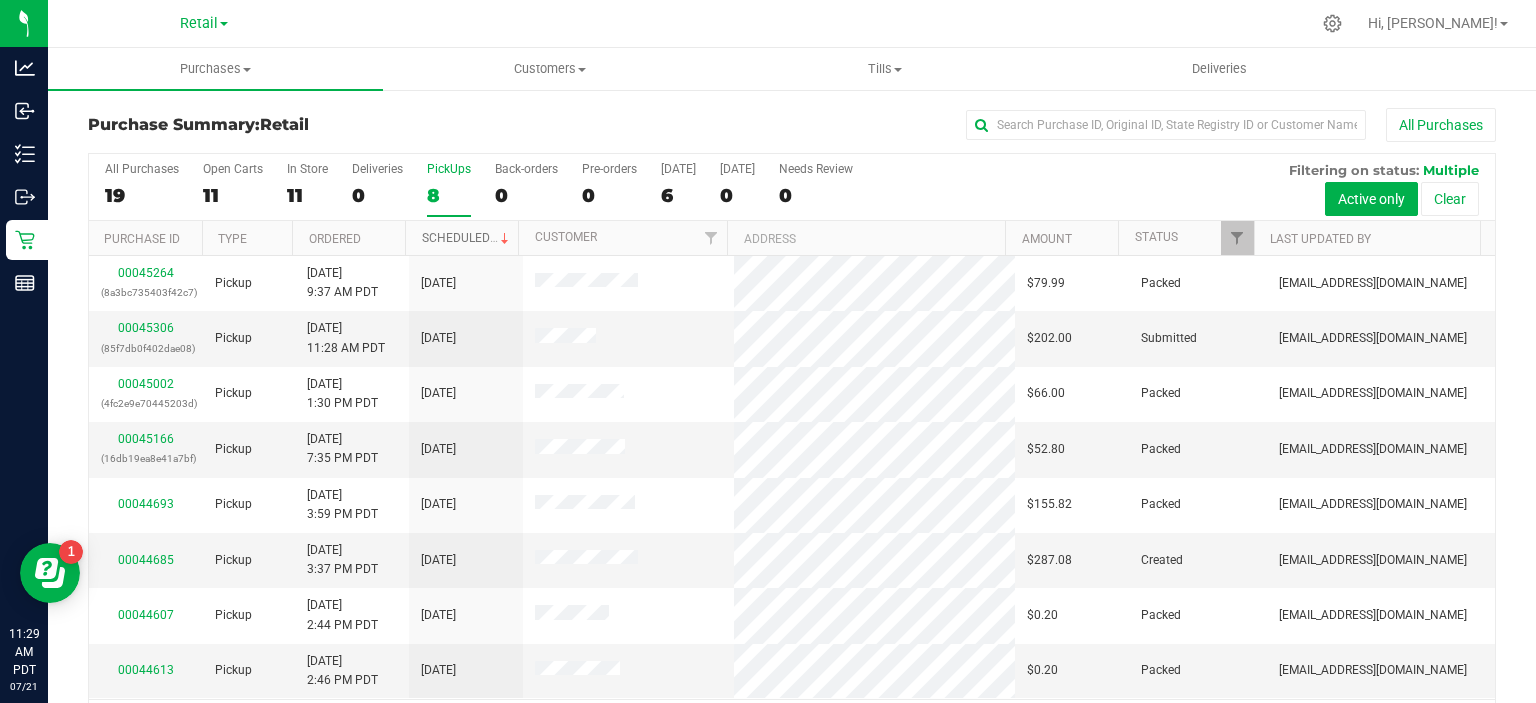 click on "Scheduled" at bounding box center [467, 238] 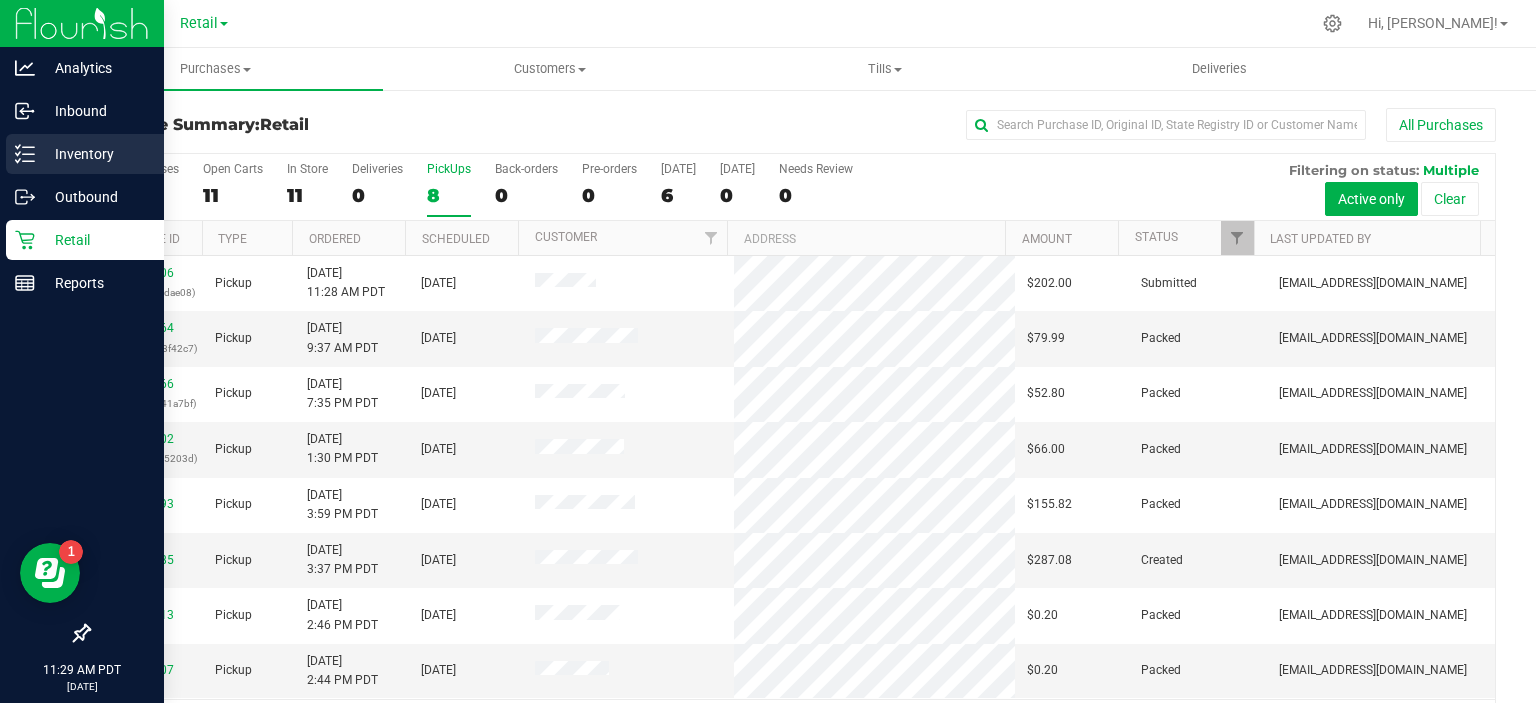 click 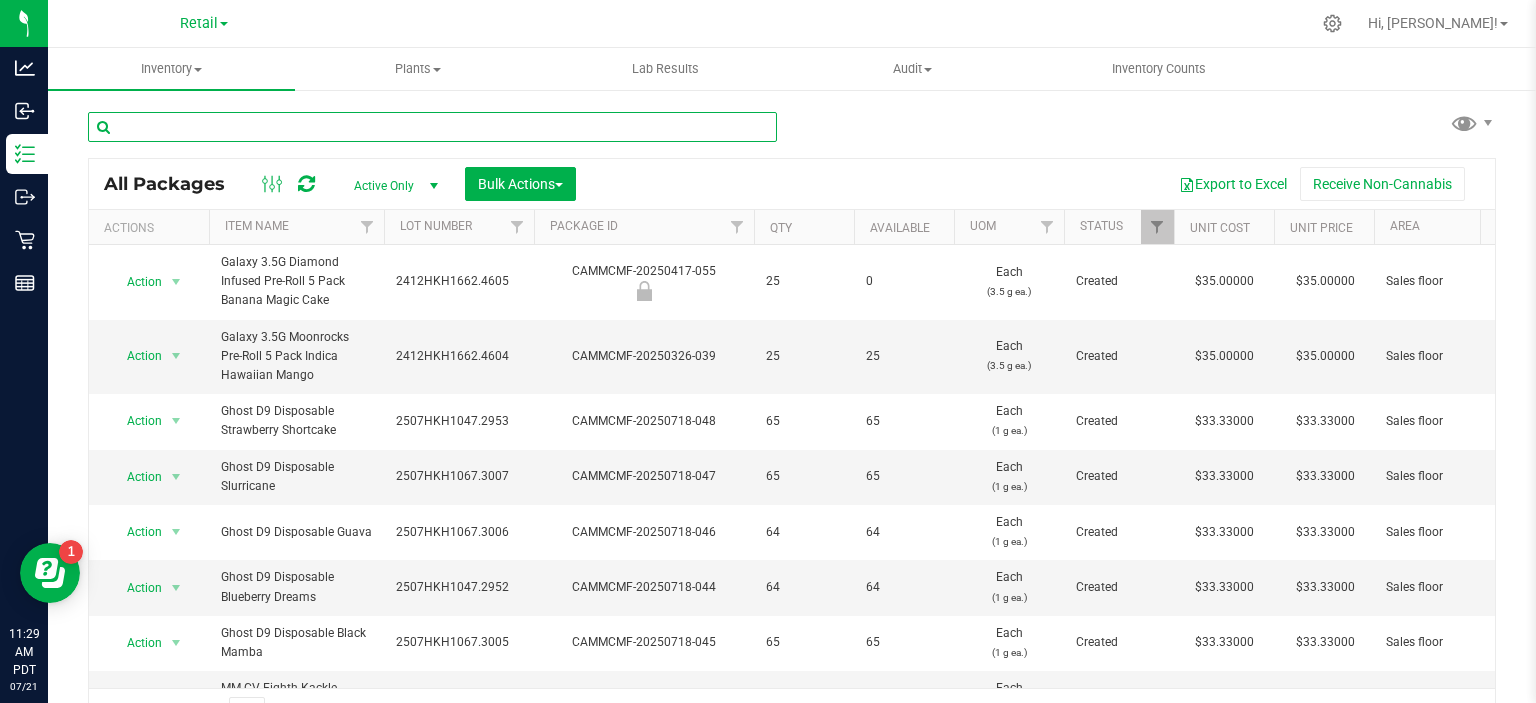 click at bounding box center (432, 127) 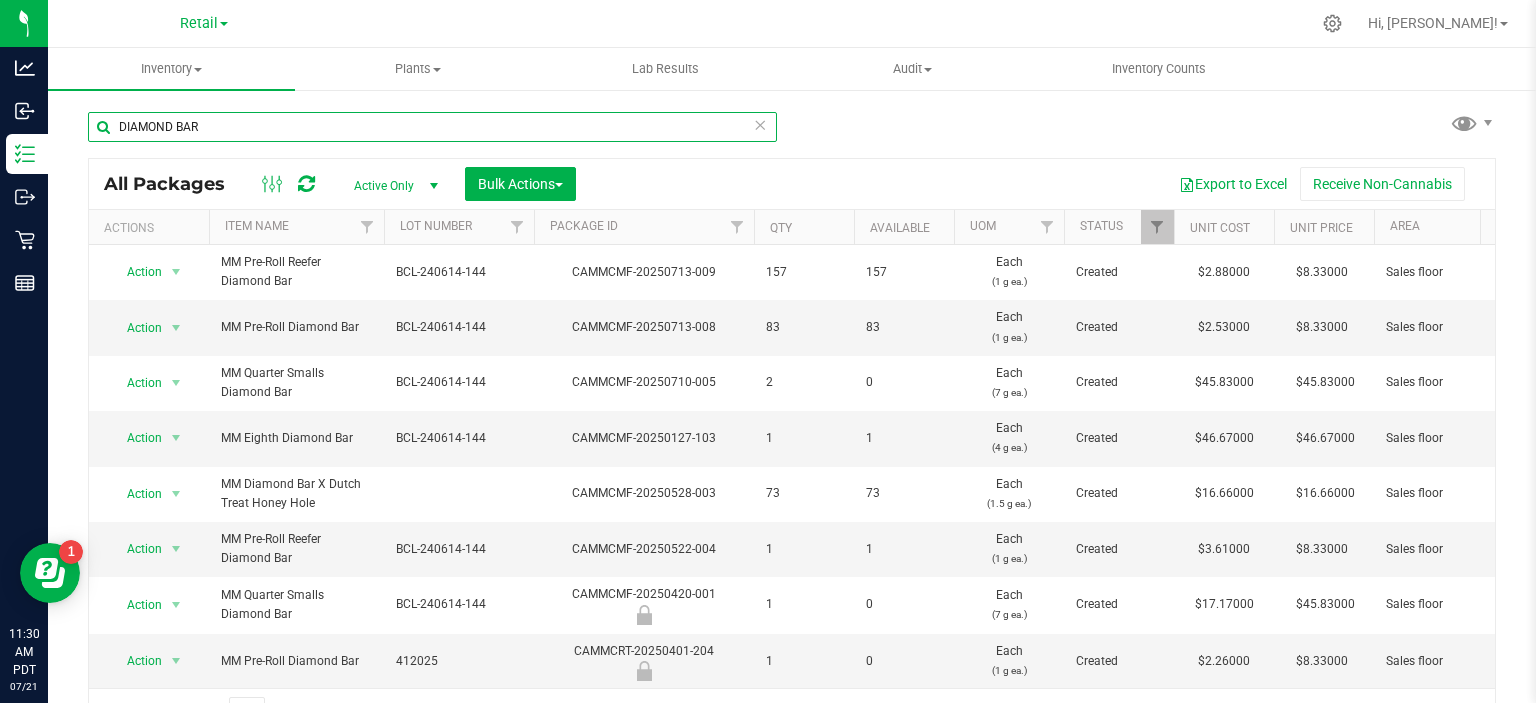 scroll, scrollTop: 14, scrollLeft: 0, axis: vertical 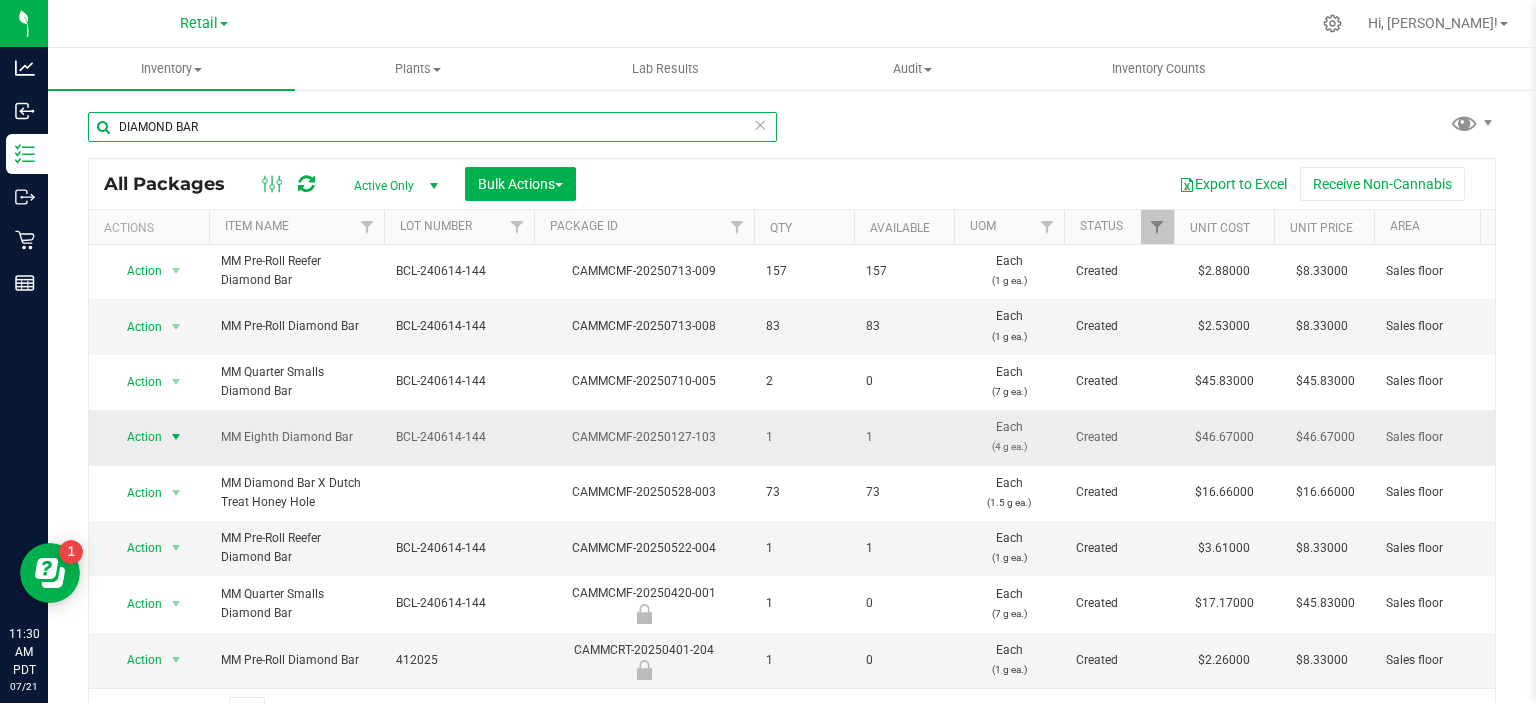 type on "DIAMOND BAR" 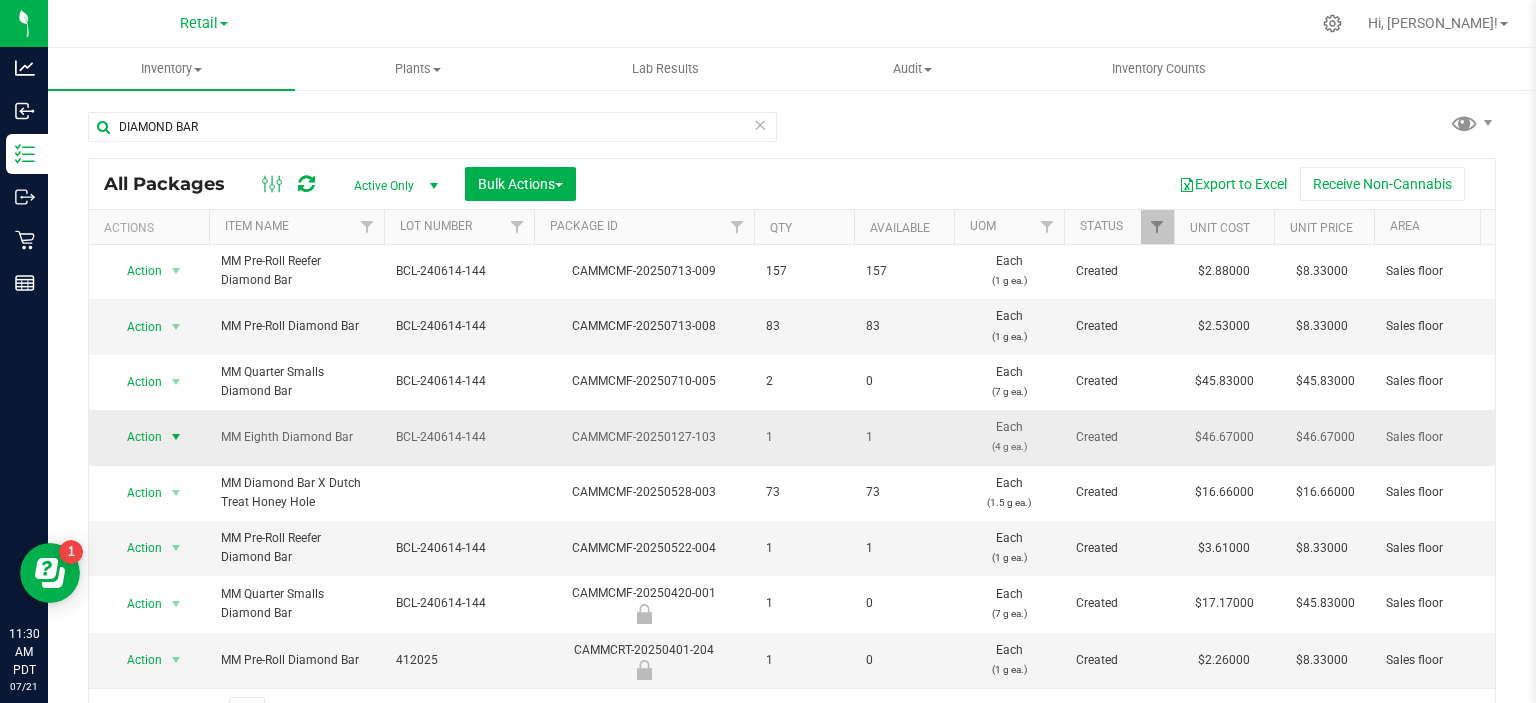 click at bounding box center (176, 437) 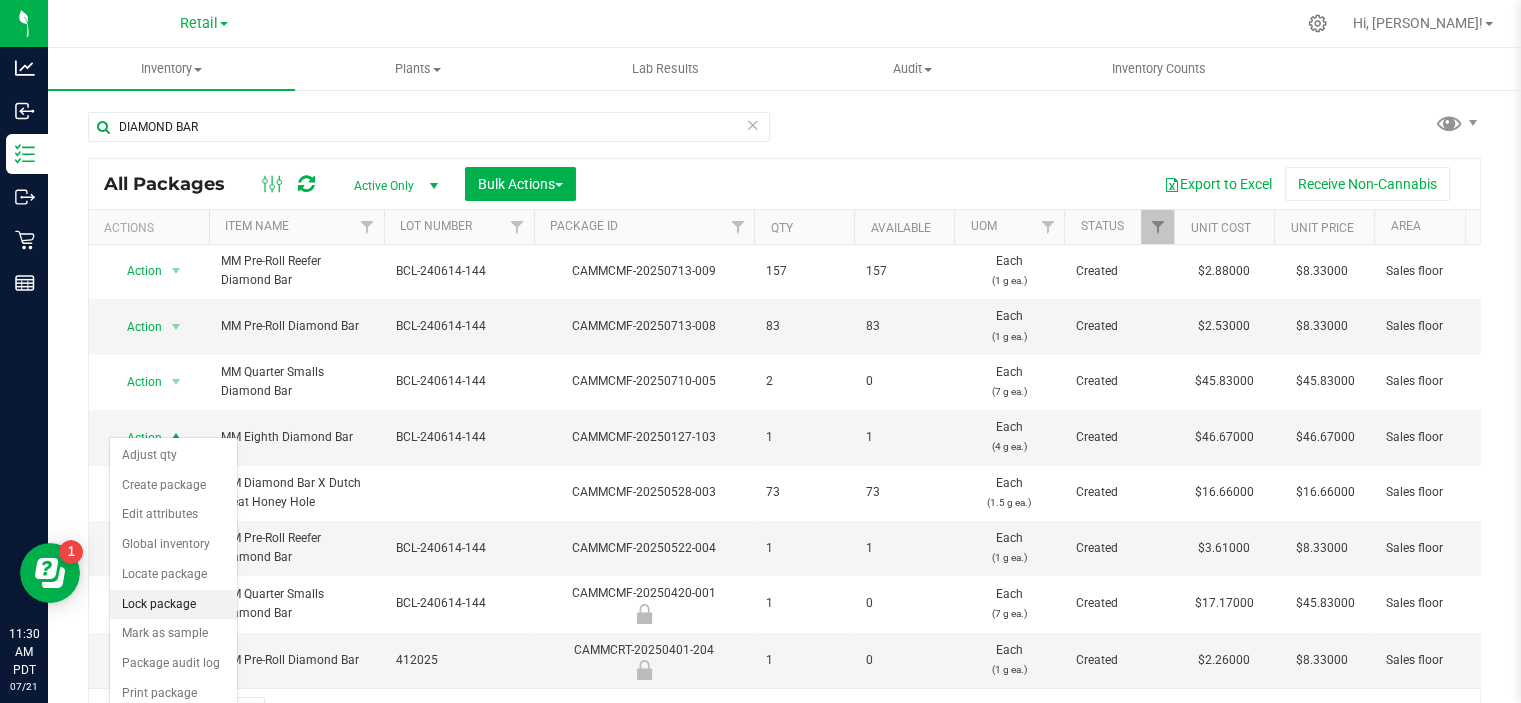 click on "Lock package" at bounding box center (173, 605) 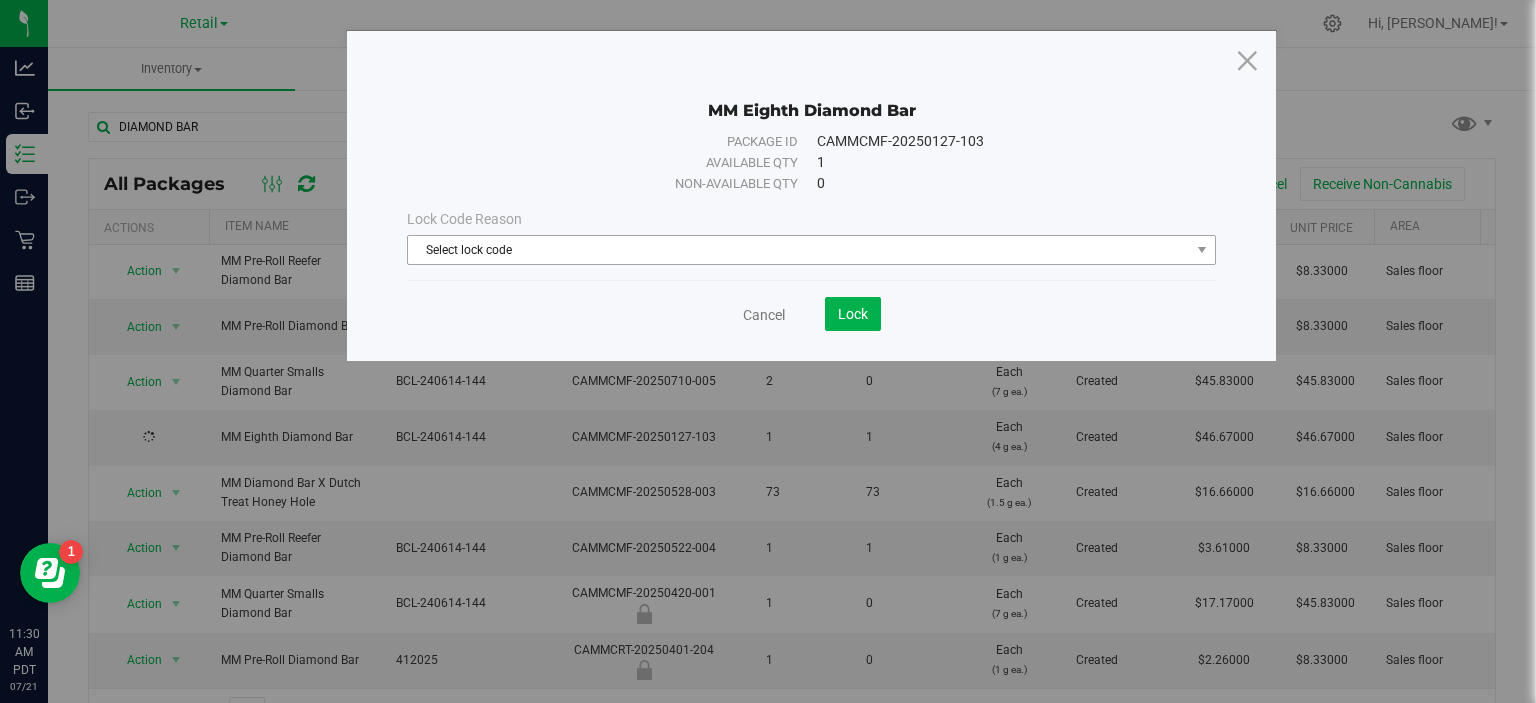 click on "Select lock code" at bounding box center [799, 250] 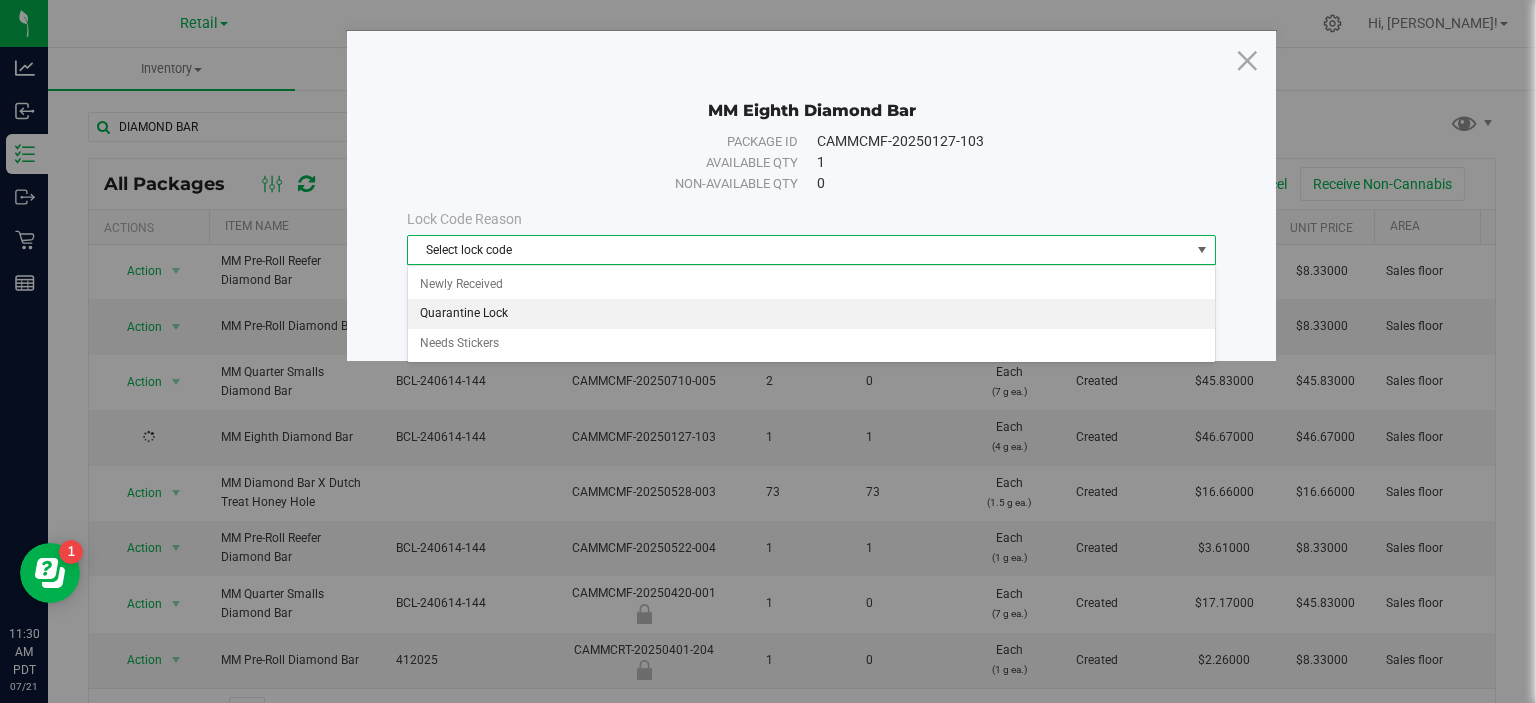 click on "Quarantine Lock" at bounding box center (811, 314) 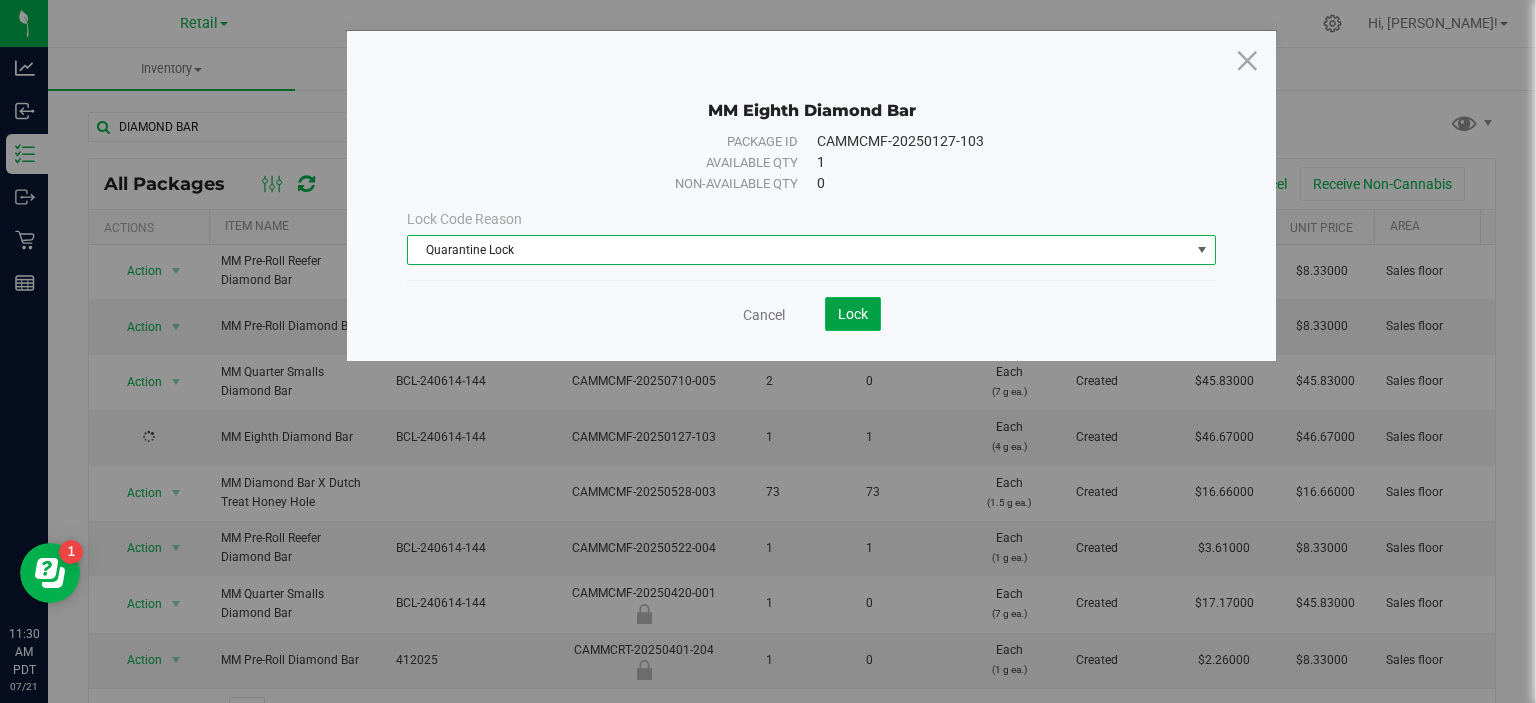 click on "Lock" 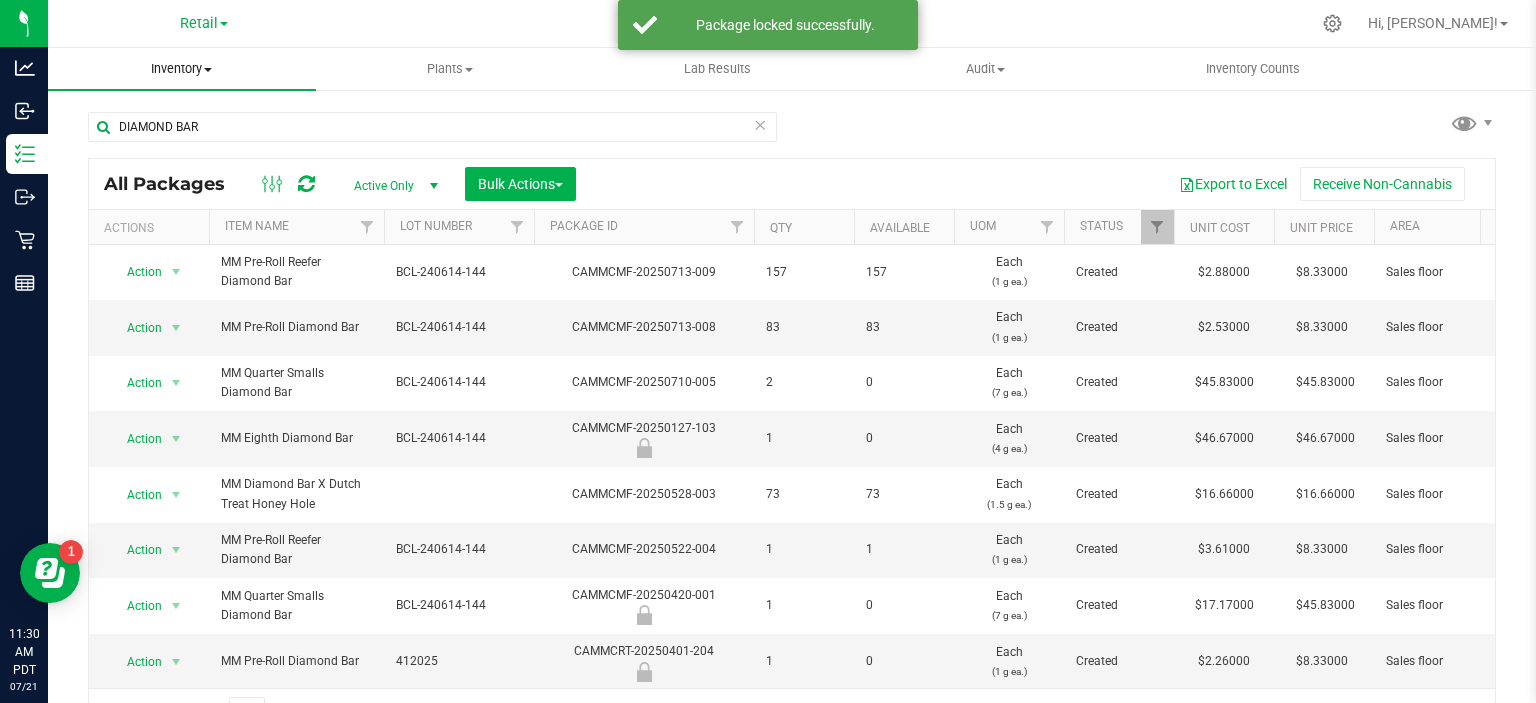 click on "Inventory" at bounding box center [182, 69] 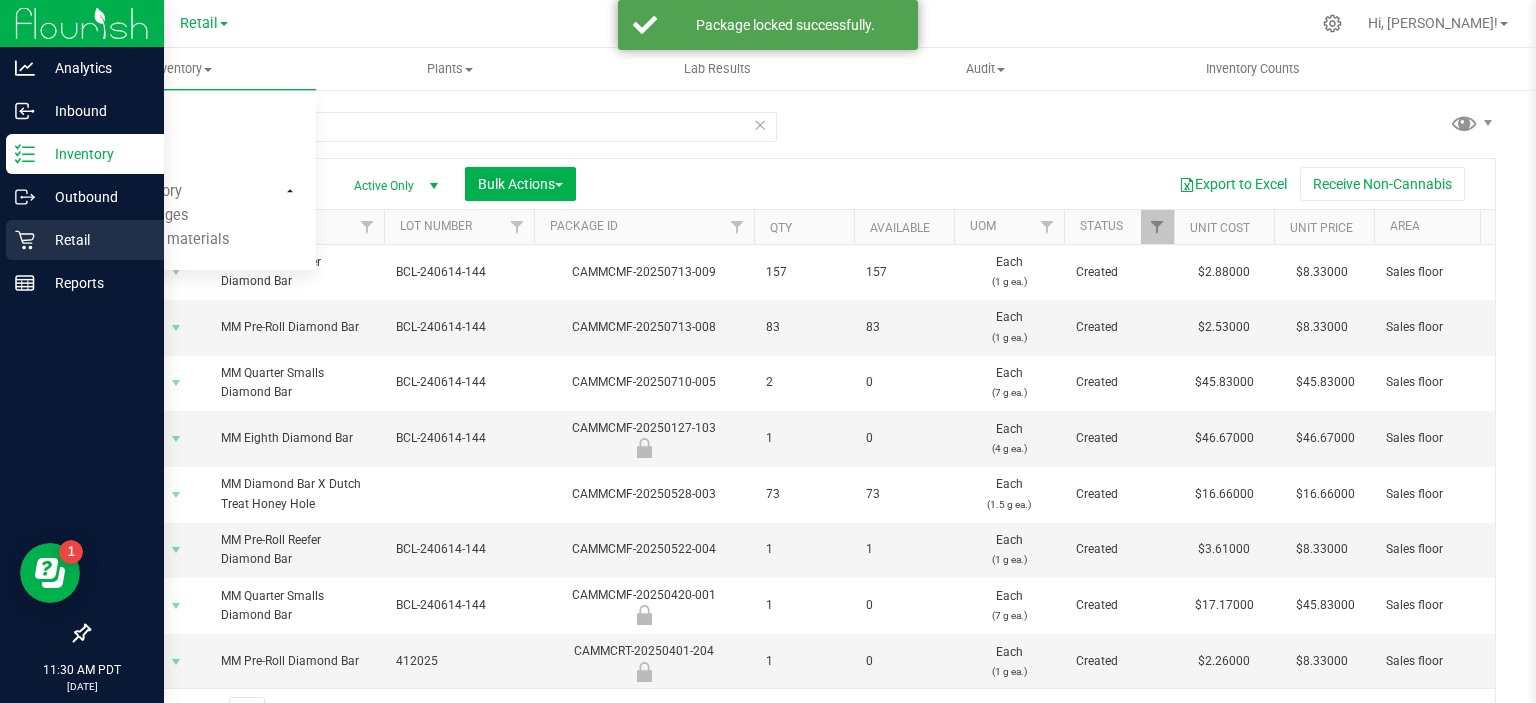 click on "Retail" at bounding box center (85, 240) 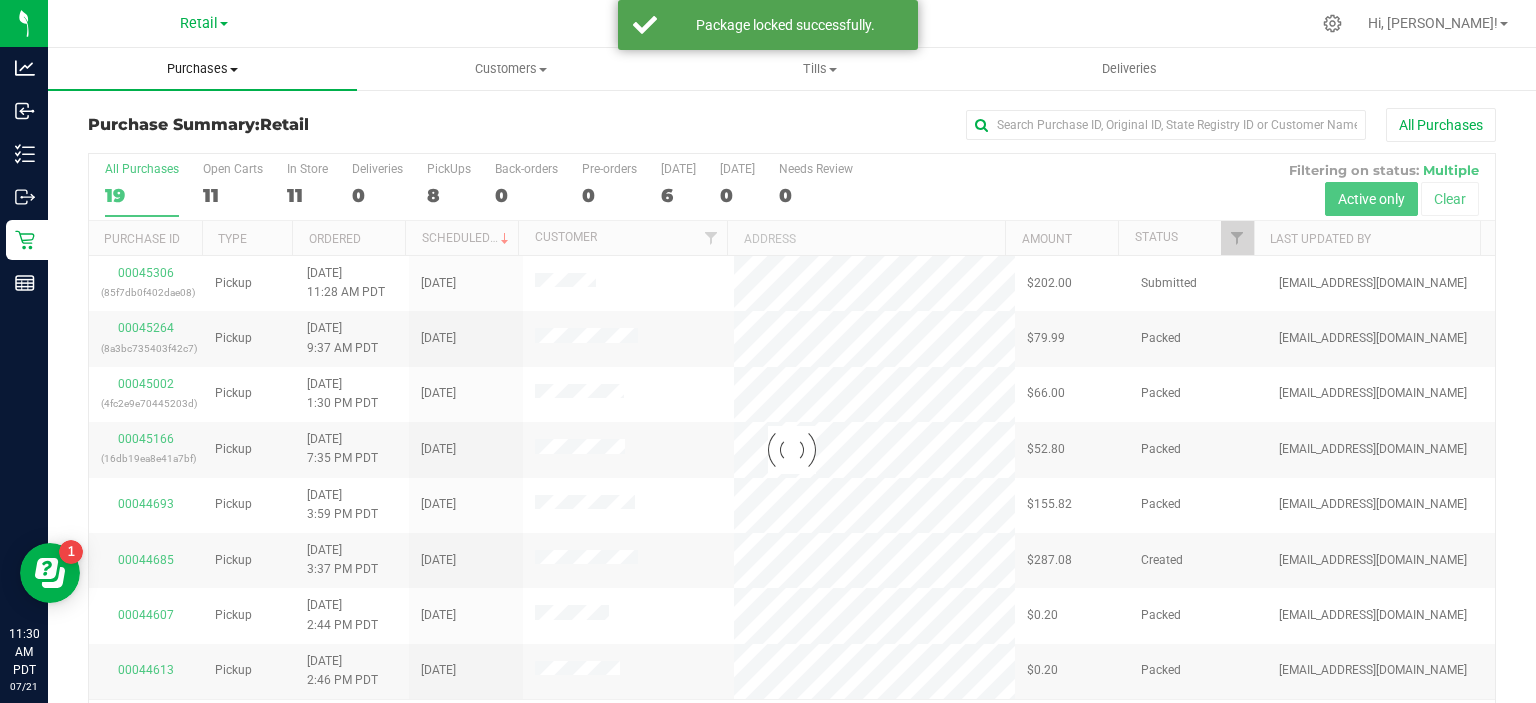 click on "Purchases" at bounding box center [202, 69] 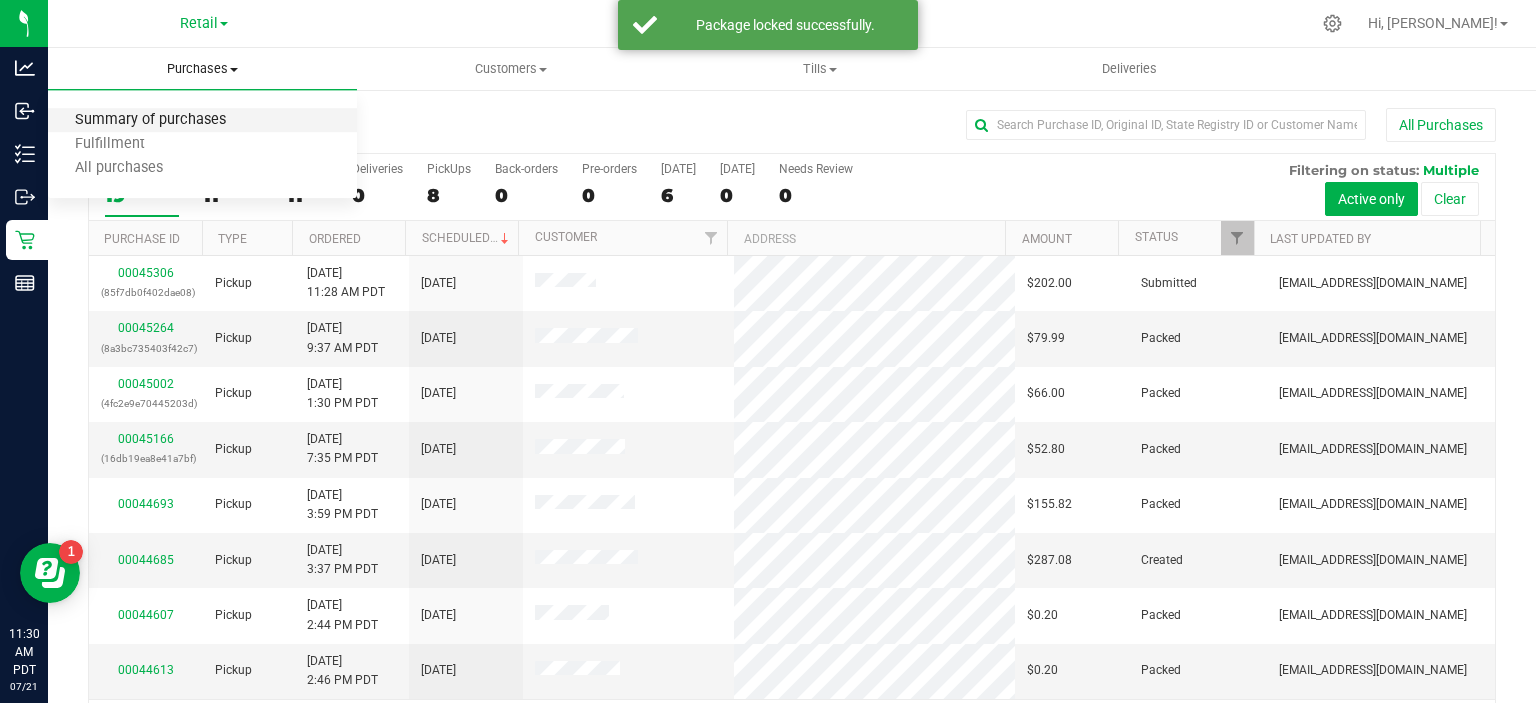 click on "Summary of purchases" at bounding box center (150, 120) 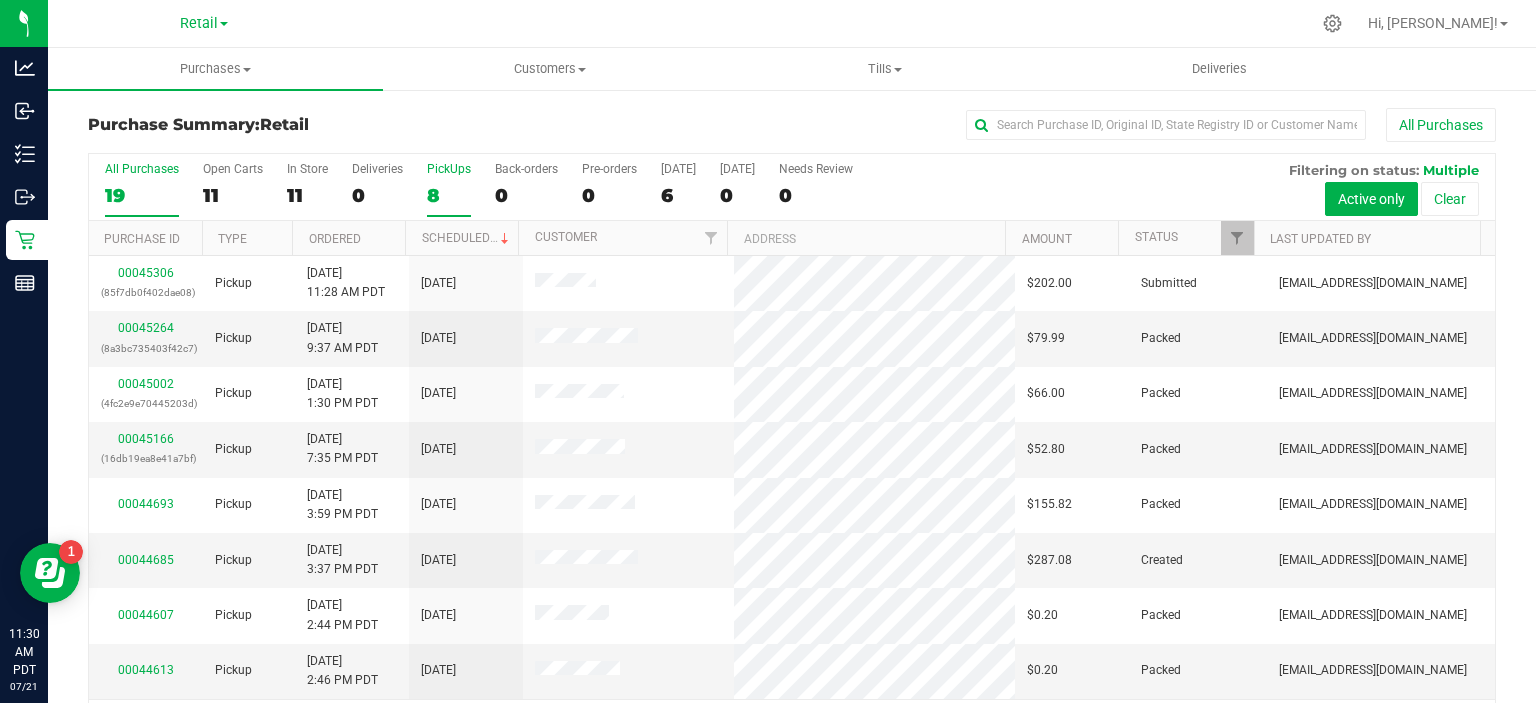 click on "8" at bounding box center (449, 195) 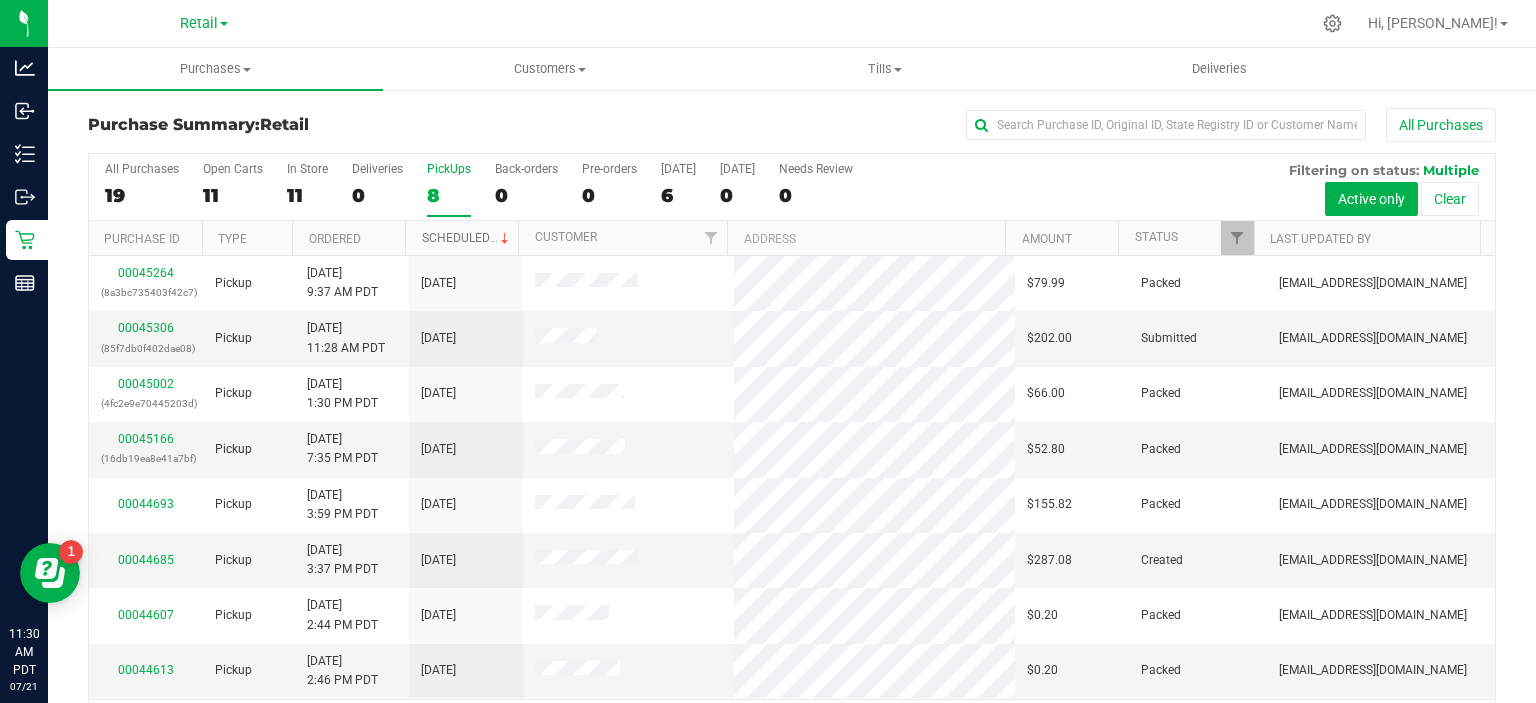click on "Scheduled" at bounding box center (467, 238) 